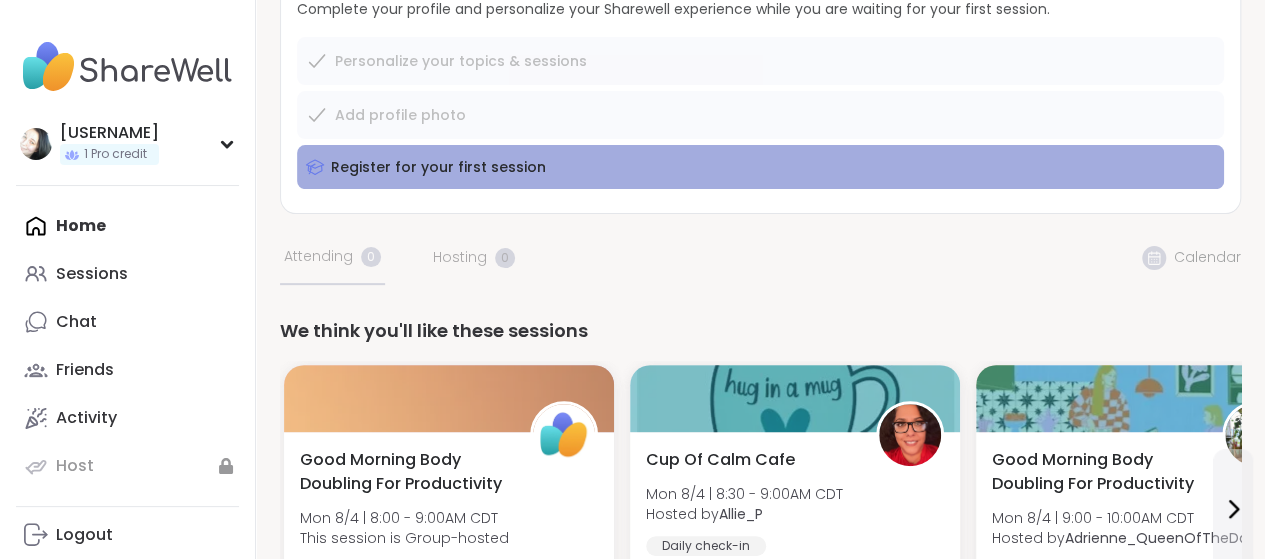 scroll, scrollTop: 200, scrollLeft: 0, axis: vertical 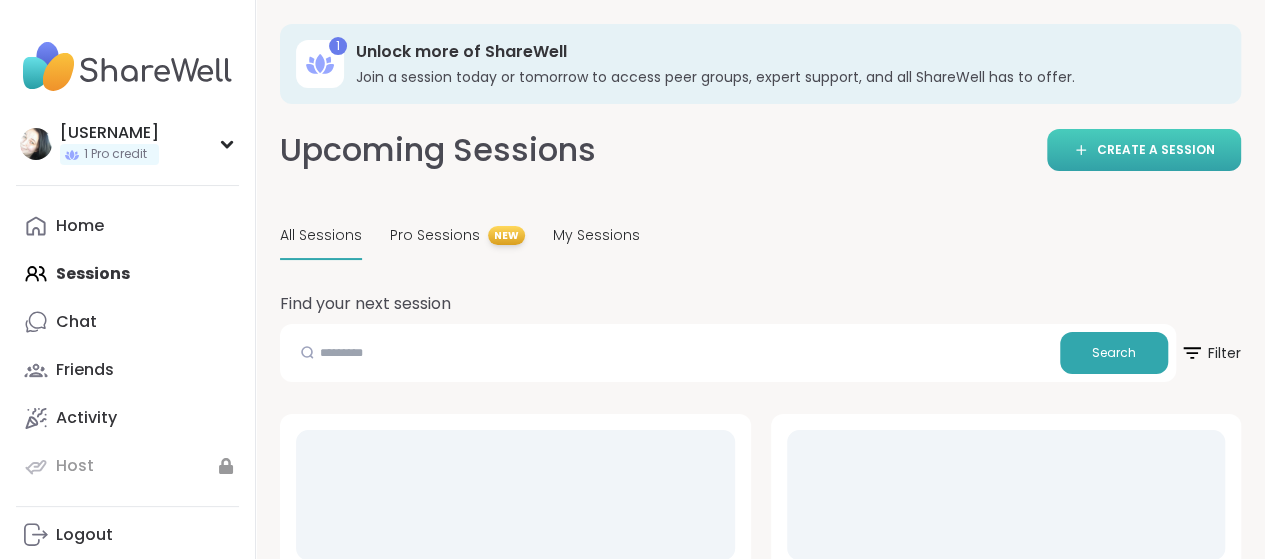 click on "CREATE A SESSION" at bounding box center (1156, 150) 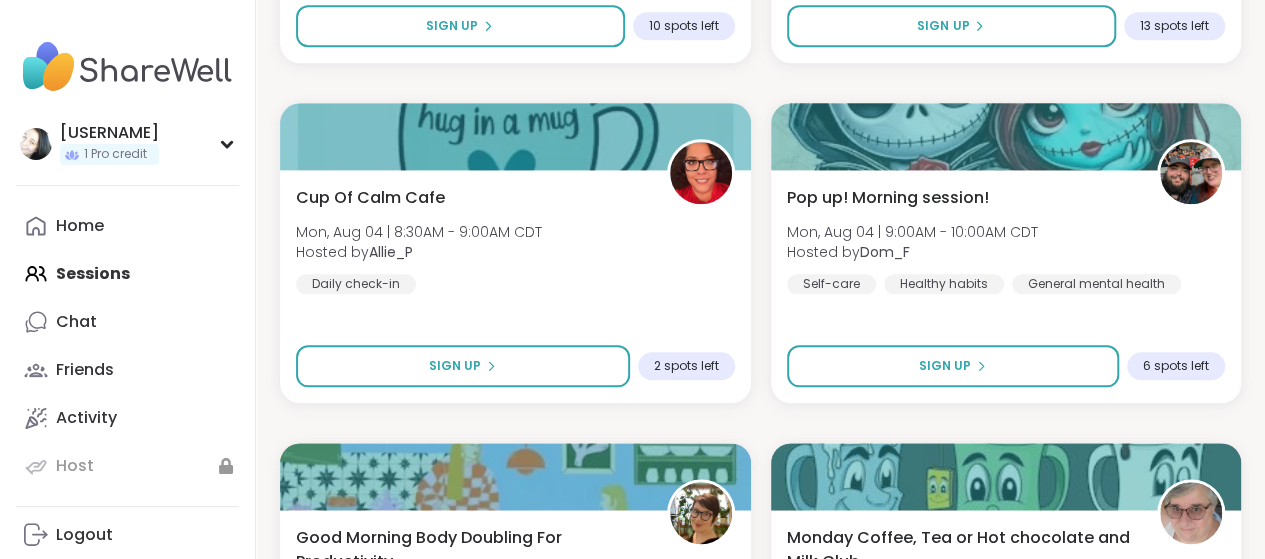 scroll, scrollTop: 1000, scrollLeft: 0, axis: vertical 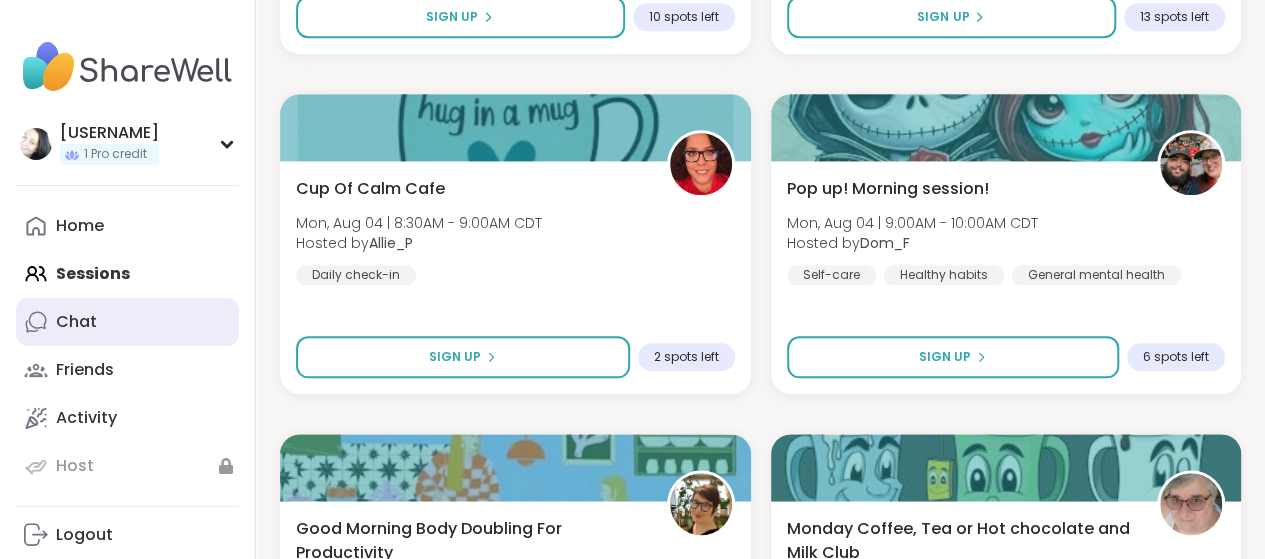 click on "Chat" at bounding box center [127, 322] 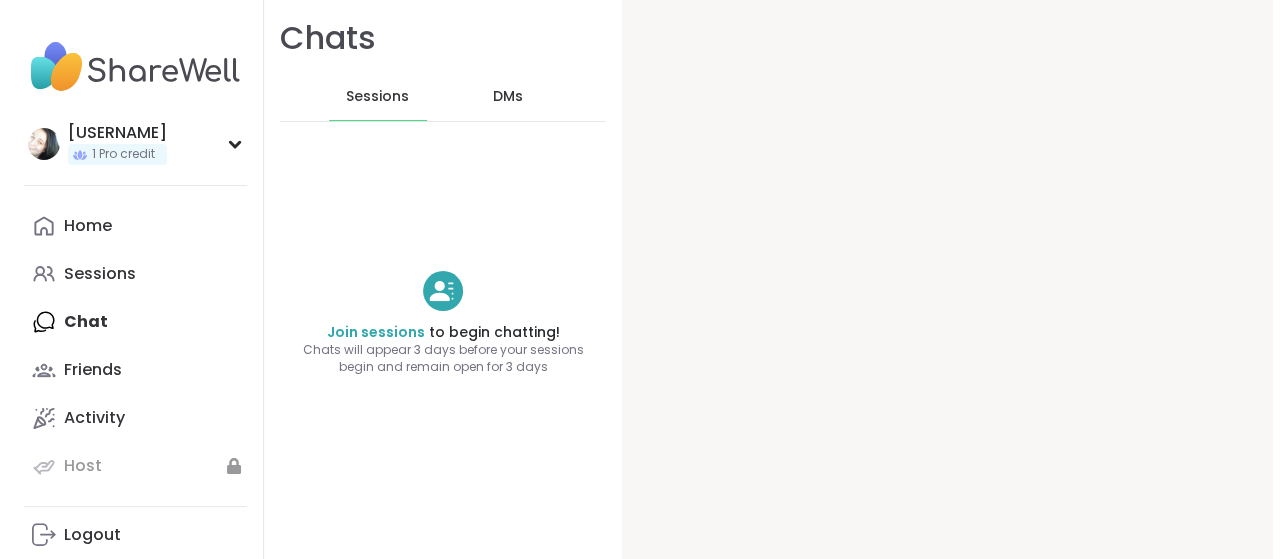 scroll, scrollTop: 0, scrollLeft: 0, axis: both 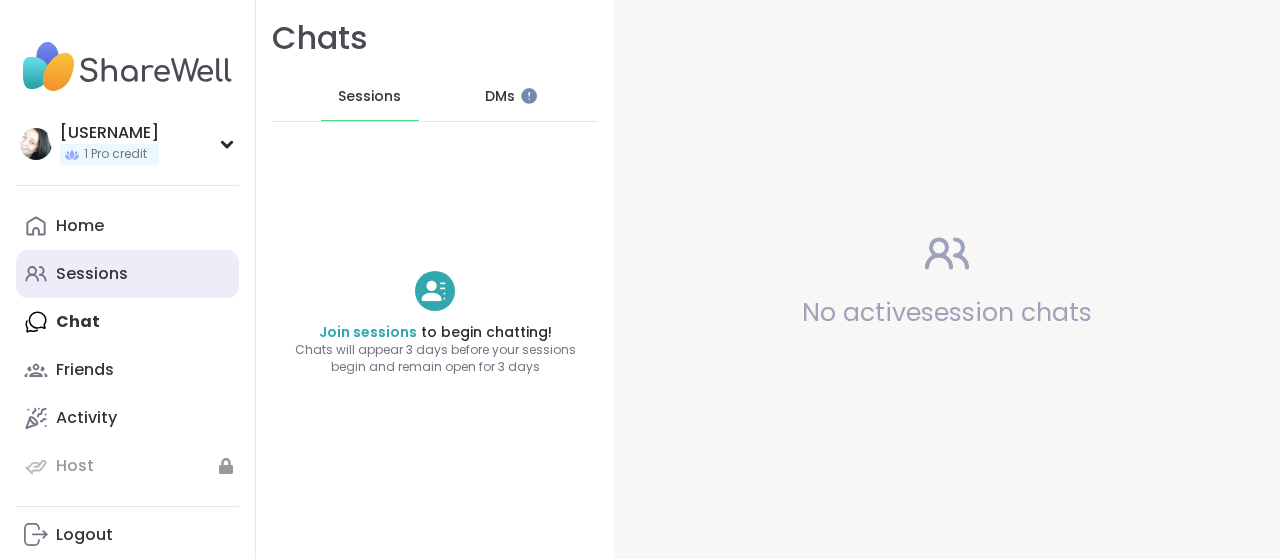 click on "Sessions" at bounding box center (127, 274) 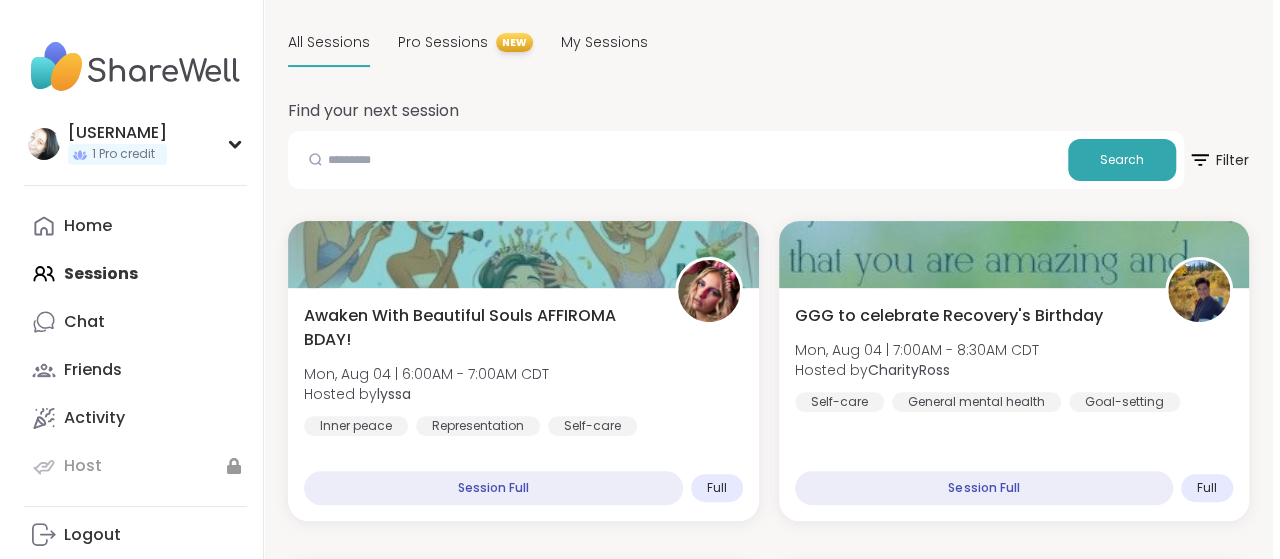 scroll, scrollTop: 200, scrollLeft: 0, axis: vertical 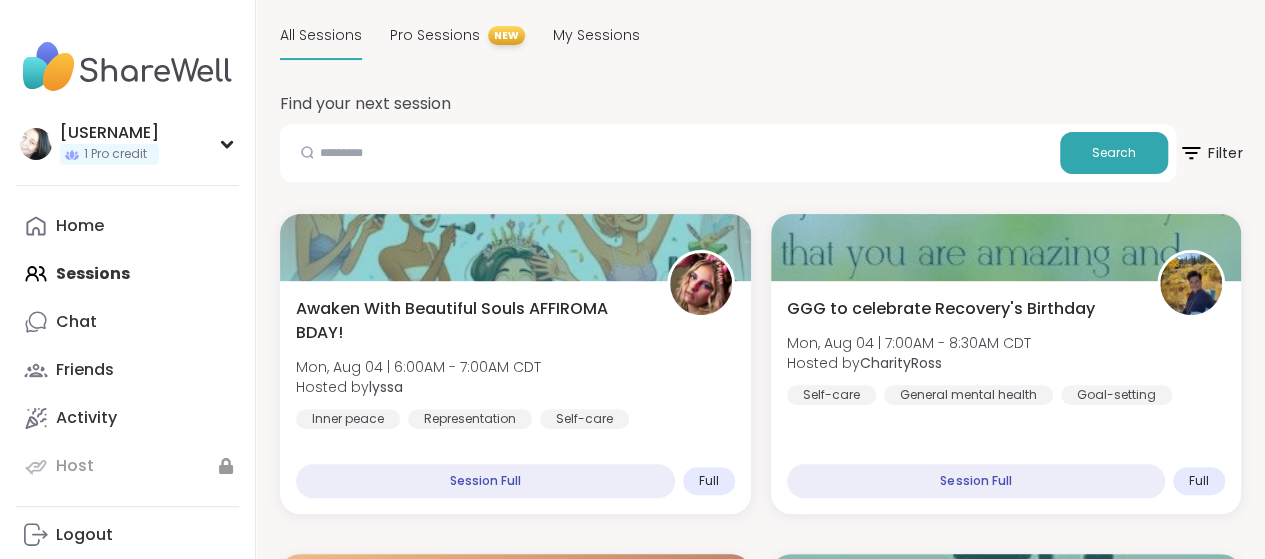 click on "Filter" at bounding box center (1210, 153) 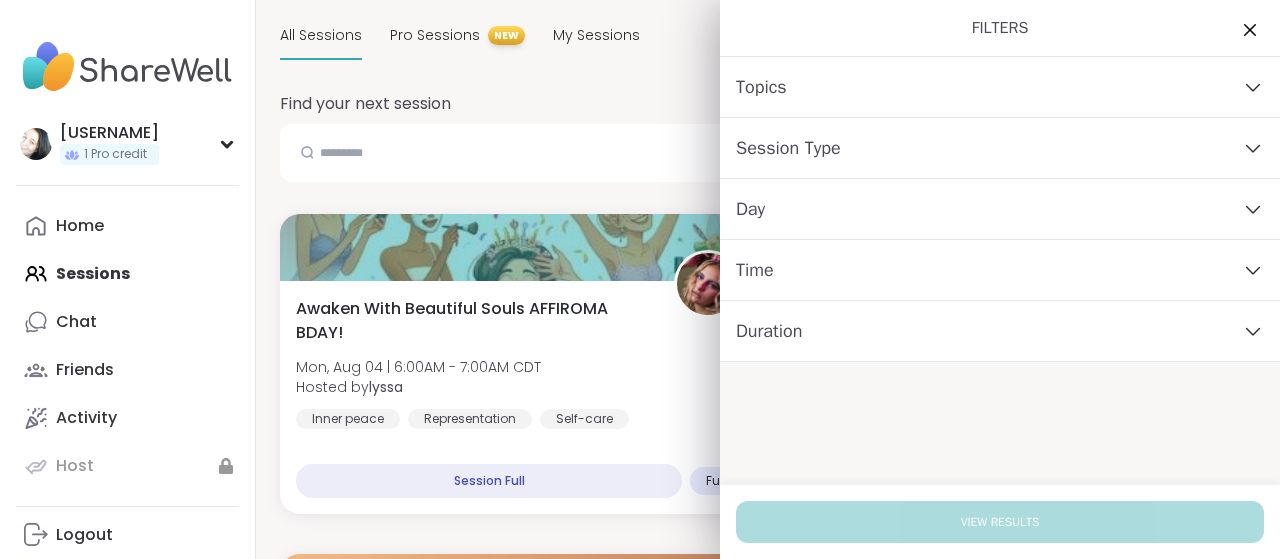 click on "Day" at bounding box center [1000, 209] 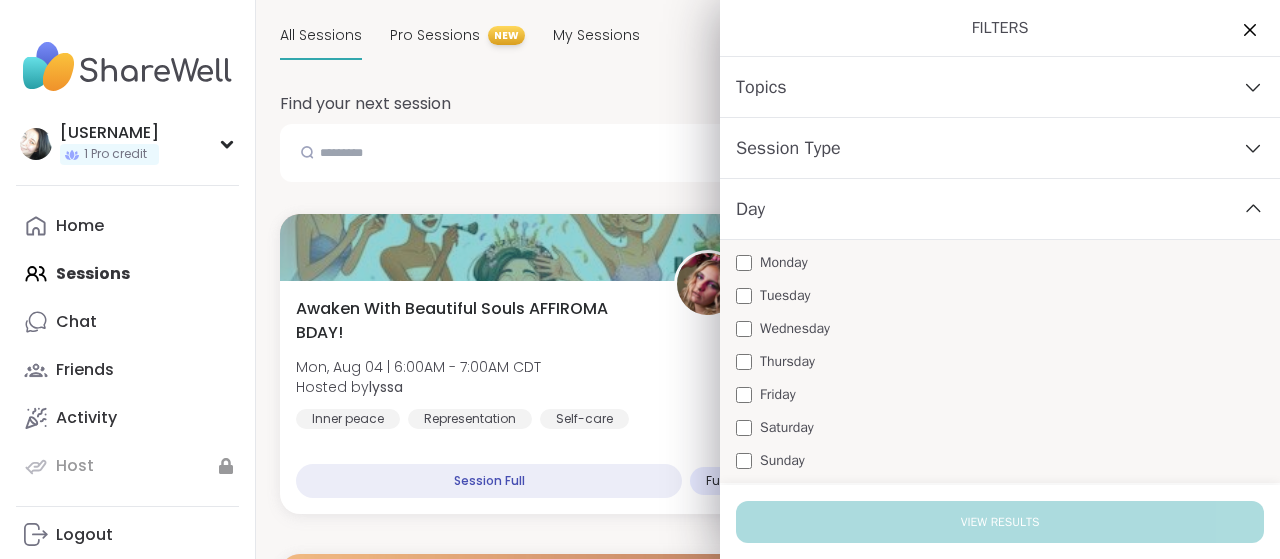 click on "Day" at bounding box center (1000, 209) 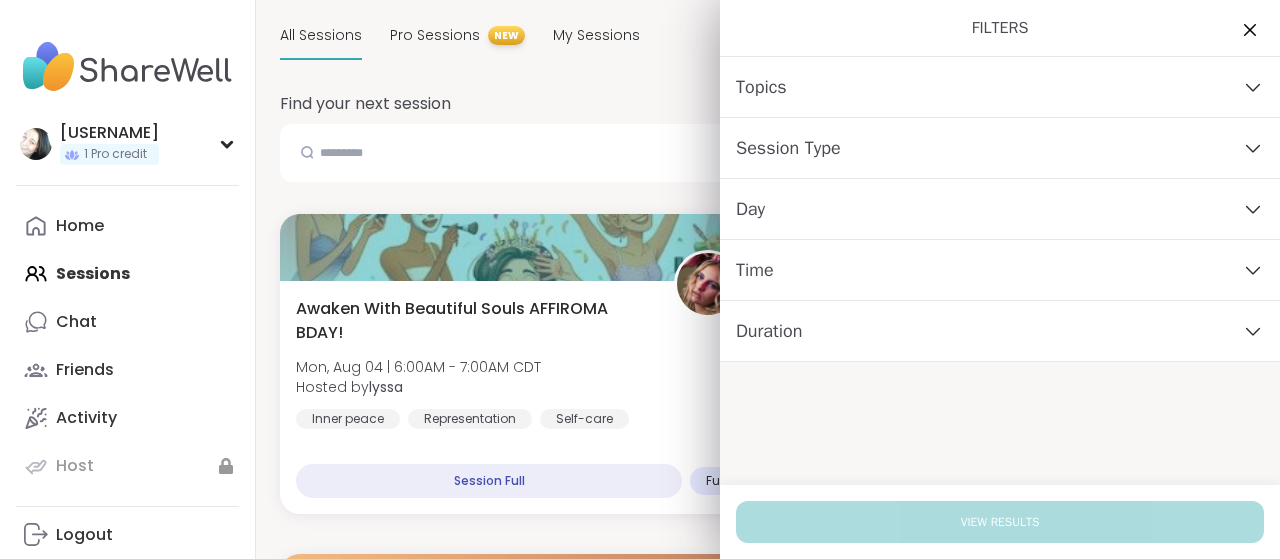 click on "Time" at bounding box center [1000, 270] 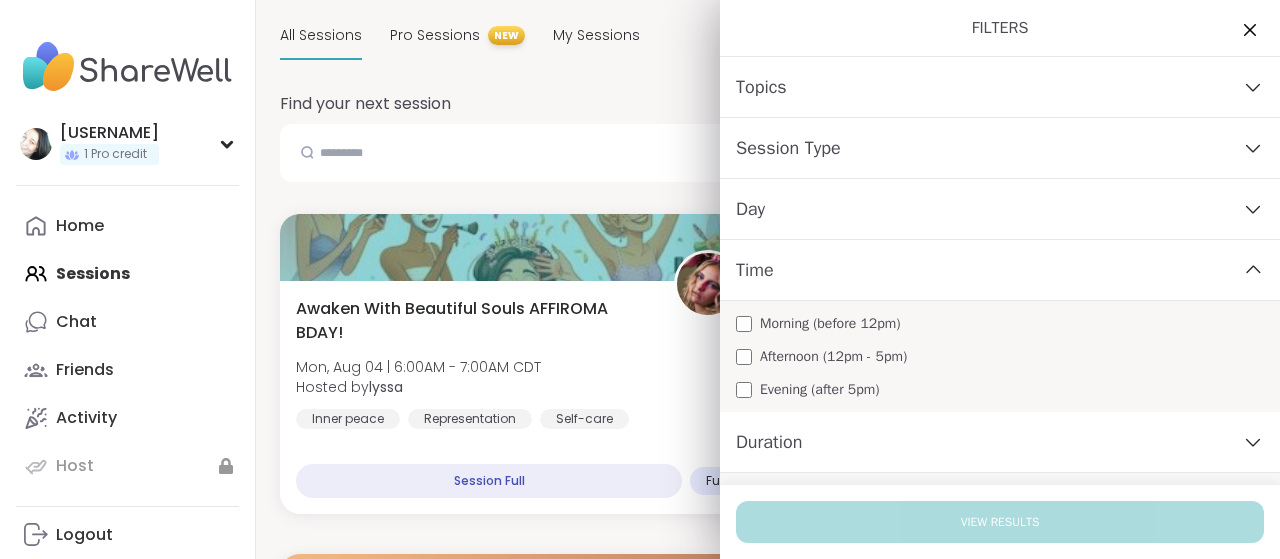 click on "Evening (after 5pm)" at bounding box center [819, 389] 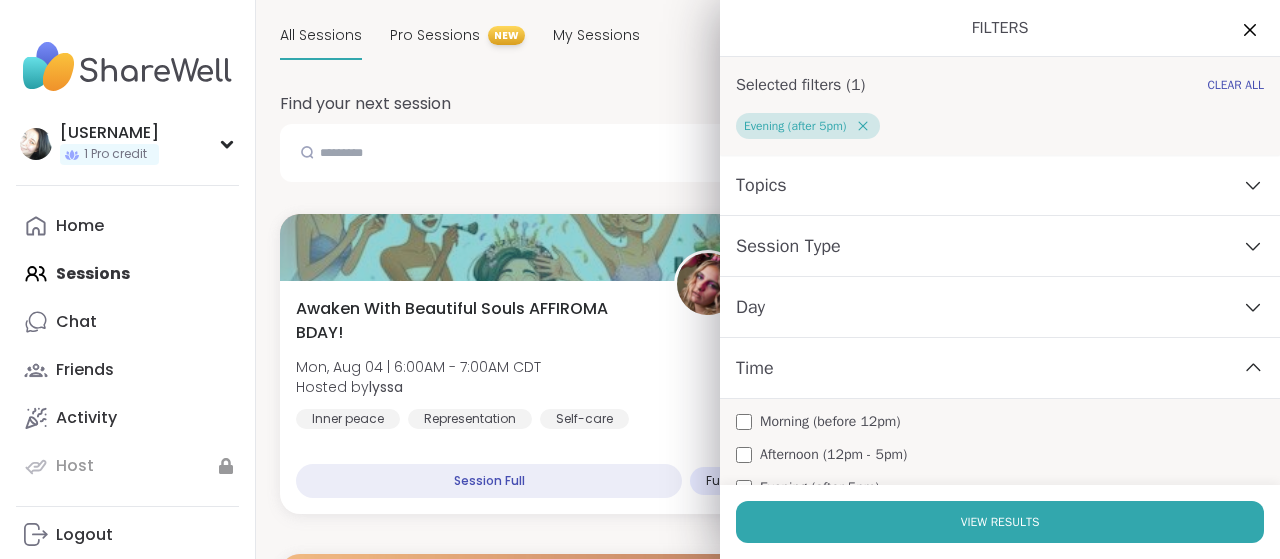 click on "Day" at bounding box center (1000, 307) 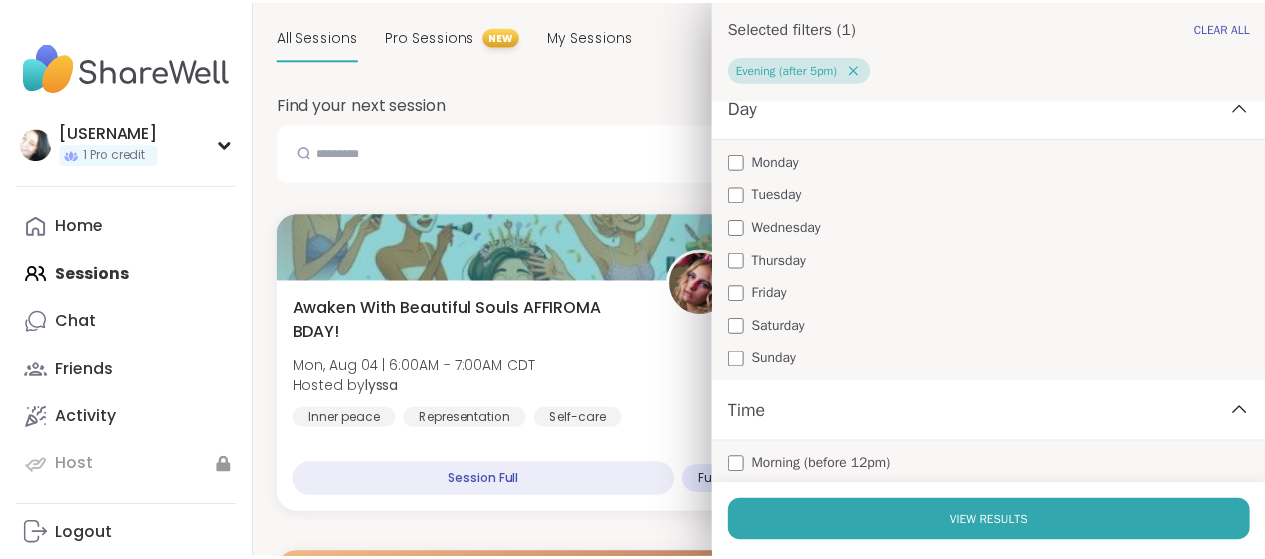 scroll, scrollTop: 200, scrollLeft: 0, axis: vertical 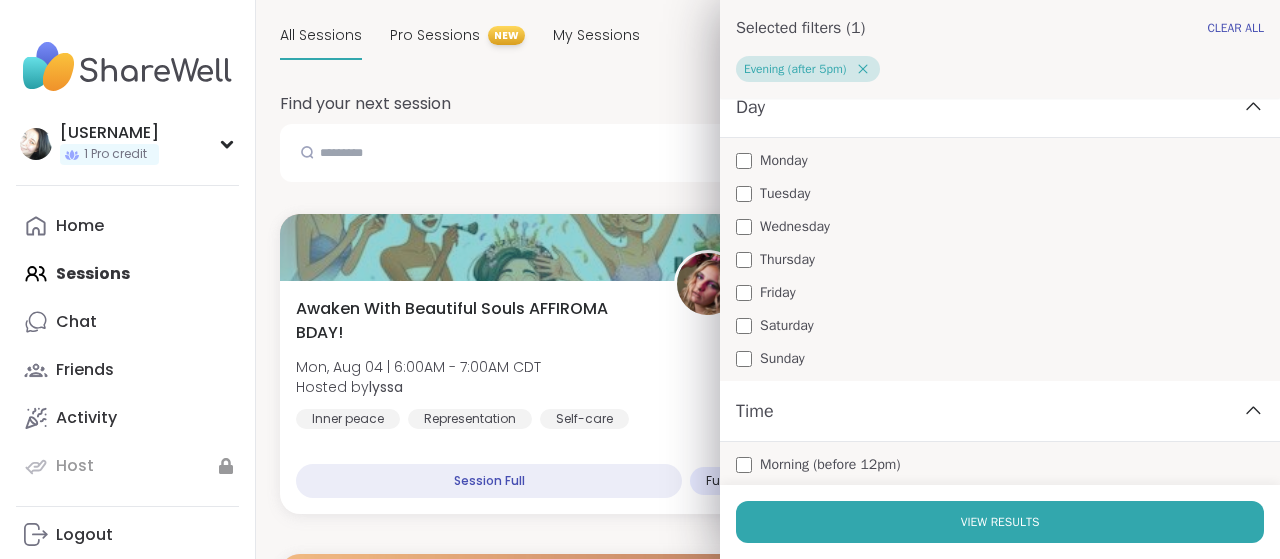 click on "Sunday" at bounding box center (1000, 358) 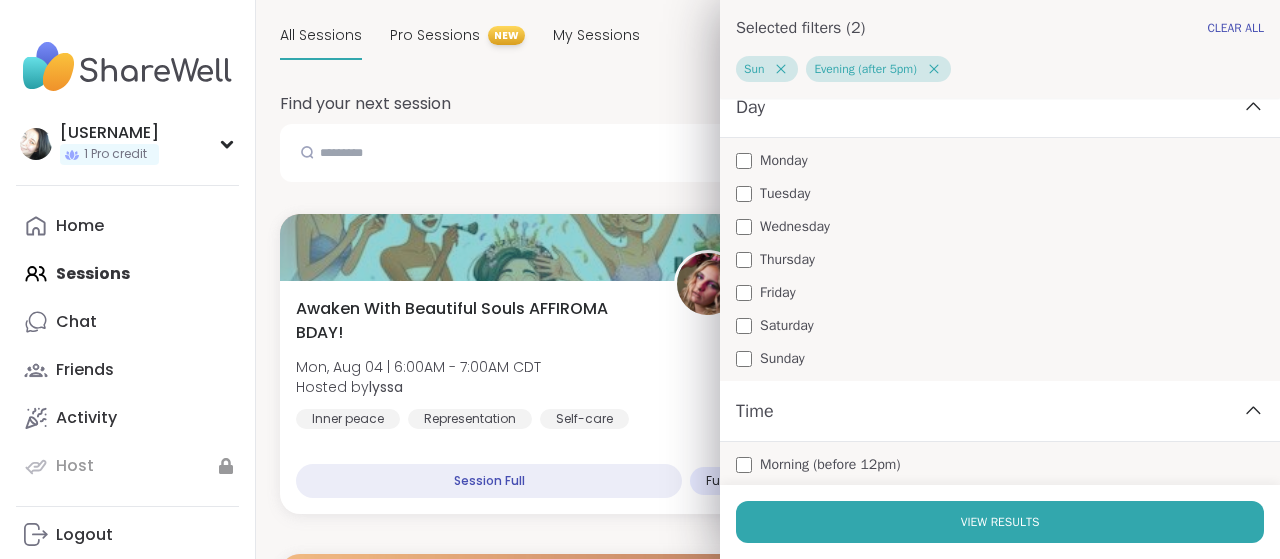 click on "View Results" at bounding box center [1000, 522] 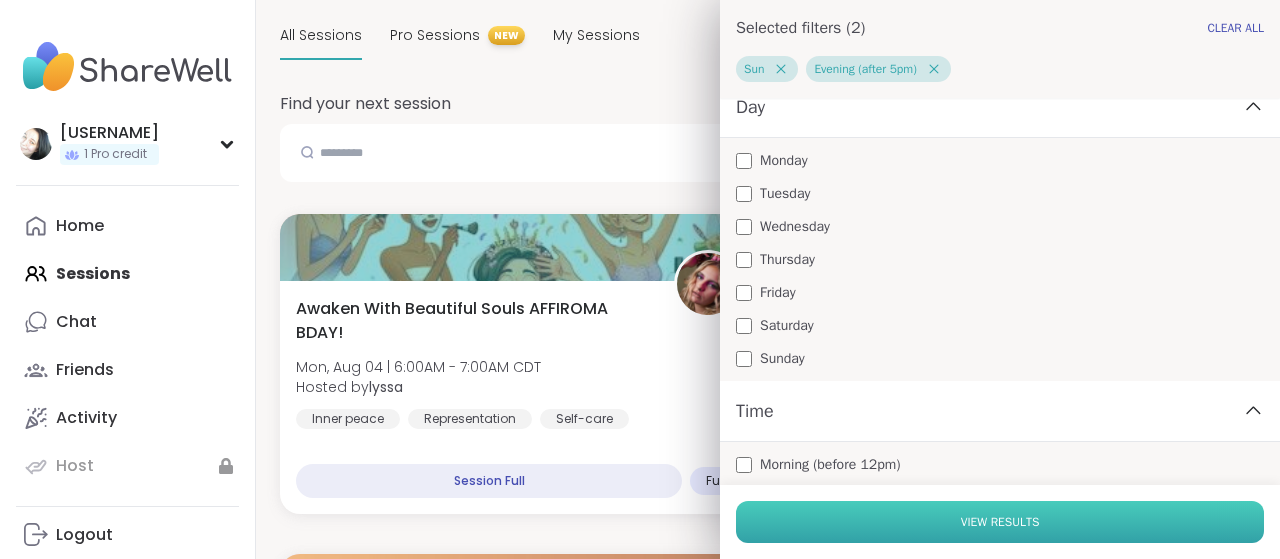 click on "View Results" at bounding box center (1000, 522) 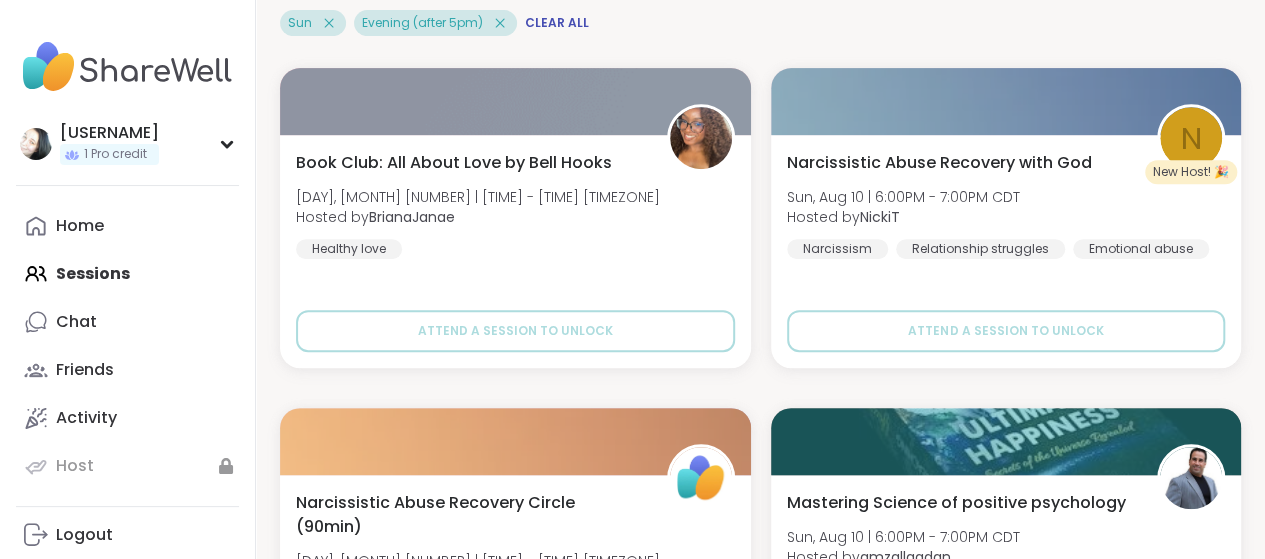 scroll, scrollTop: 0, scrollLeft: 0, axis: both 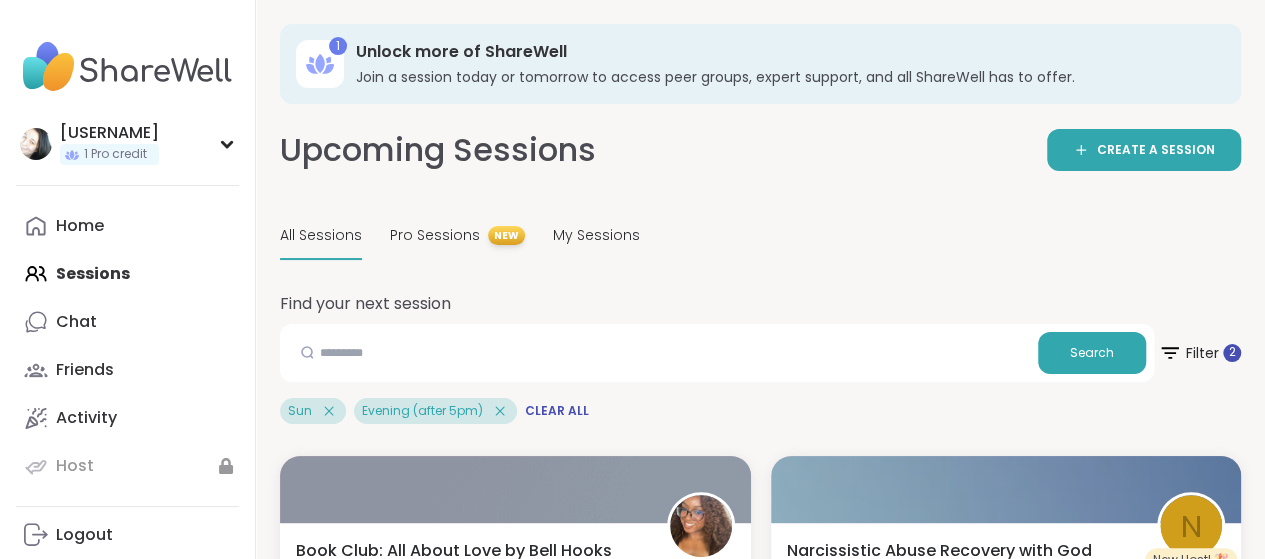click 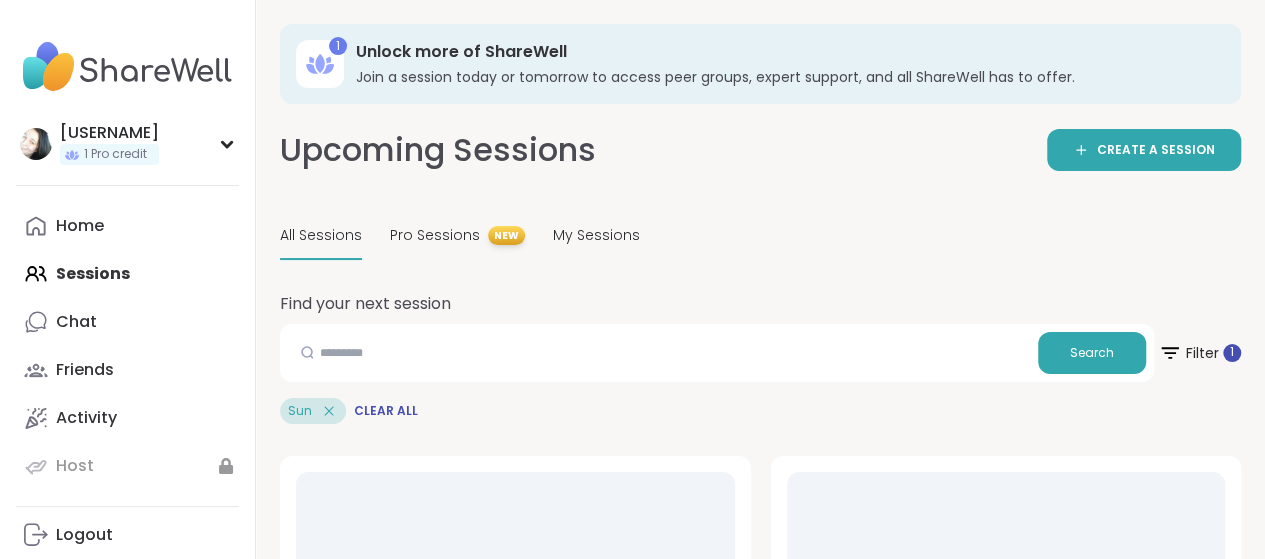 click 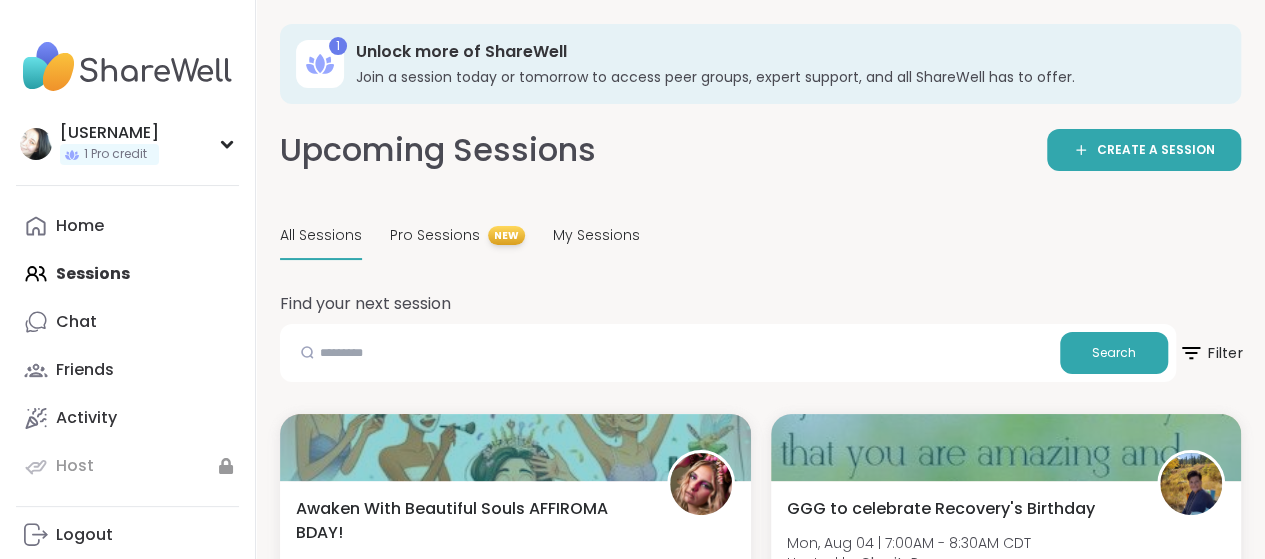 click 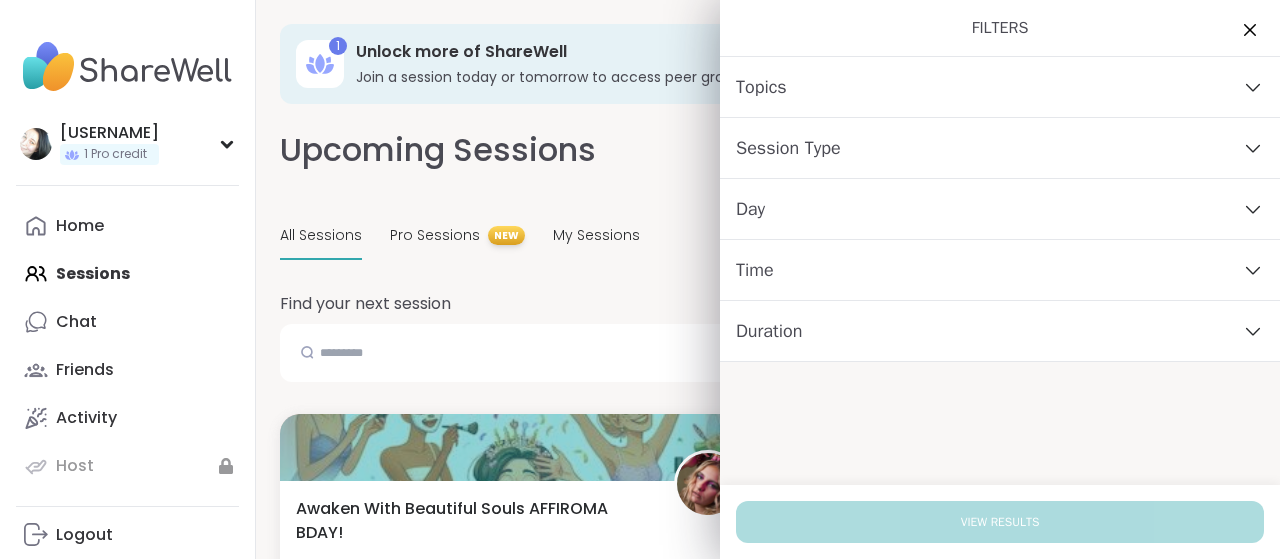 click on "Day" at bounding box center (1000, 209) 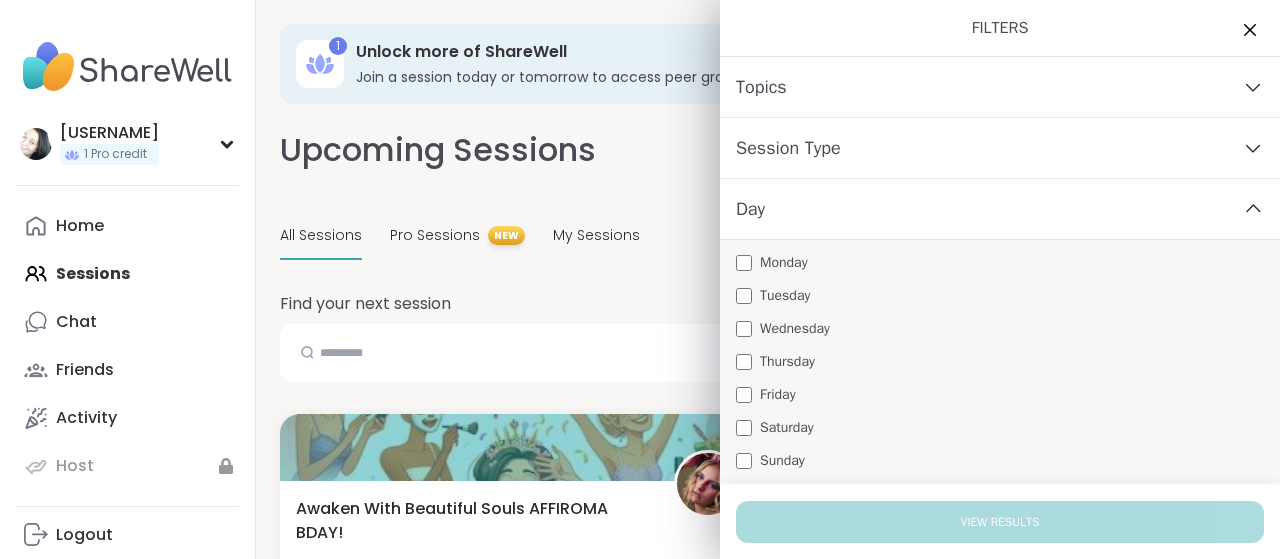 click on "Monday" at bounding box center (784, 262) 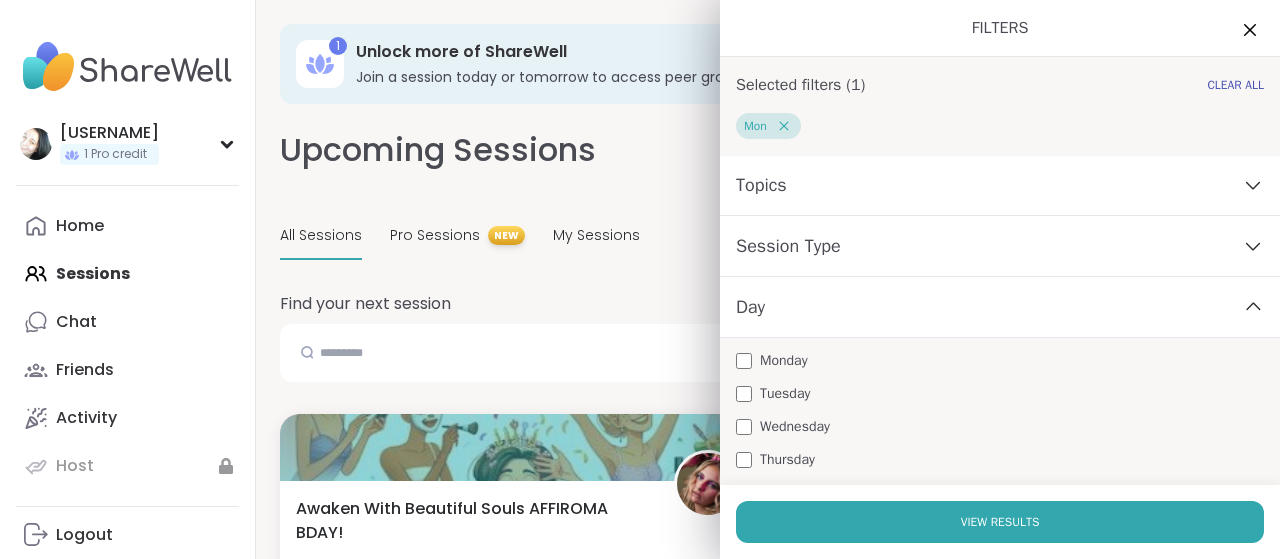 click on "View Results" at bounding box center (1000, 522) 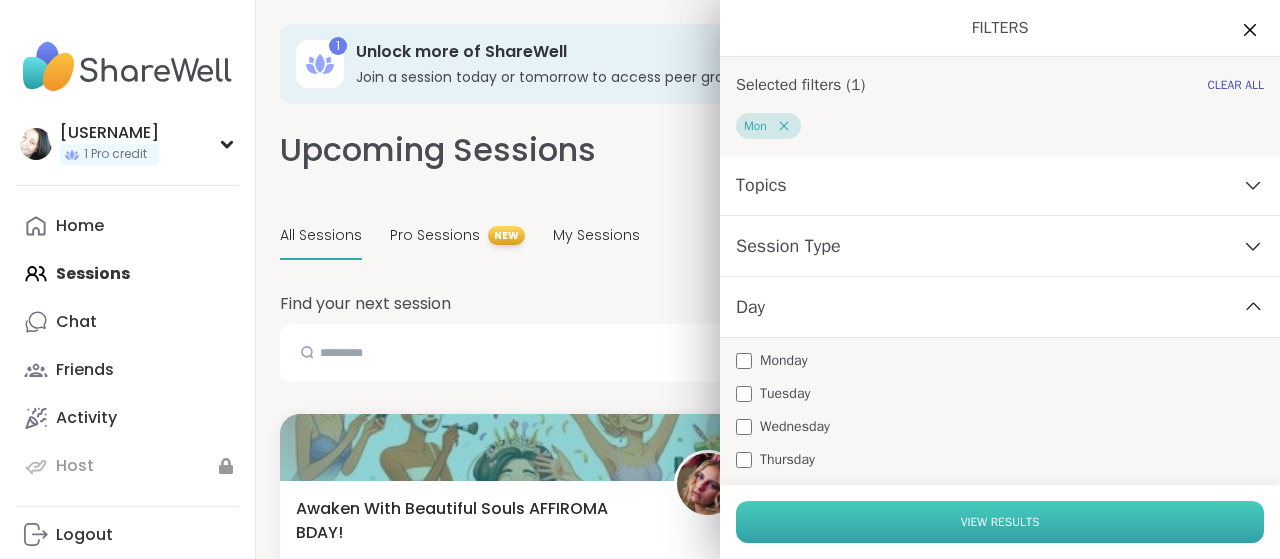 click on "View Results" at bounding box center (1000, 522) 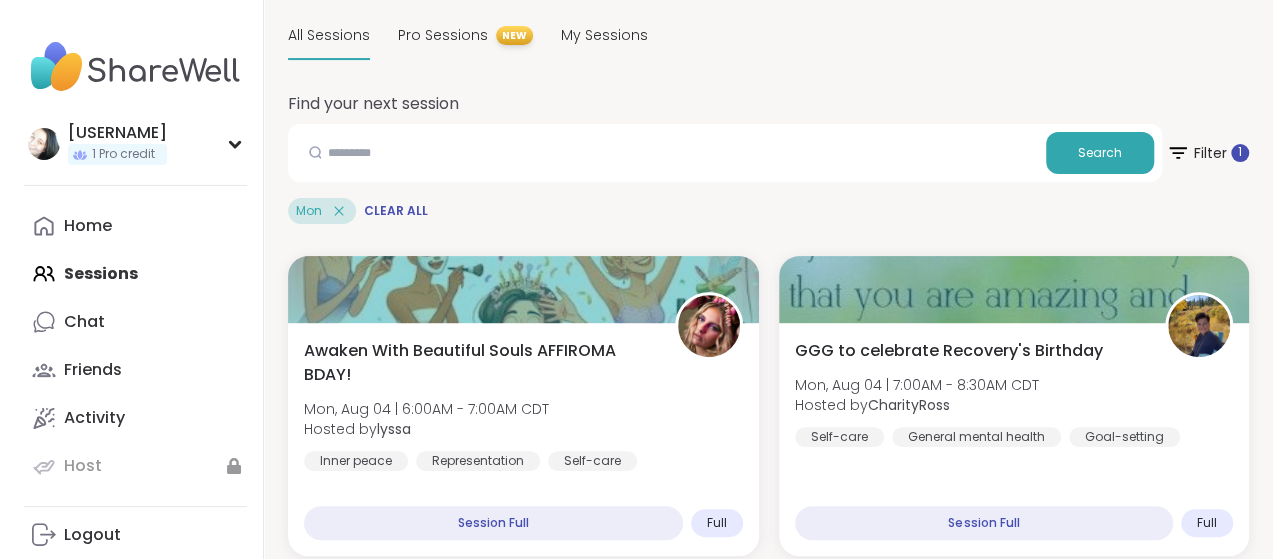 scroll, scrollTop: 300, scrollLeft: 0, axis: vertical 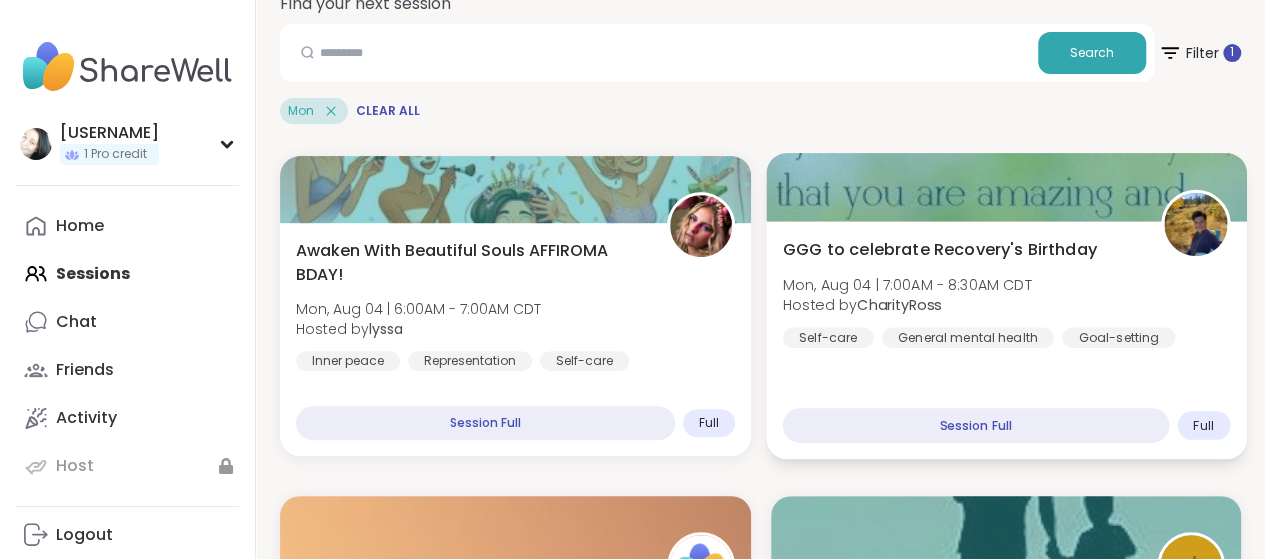 click on "GGG to celebrate Recovery's Birthday" at bounding box center (939, 249) 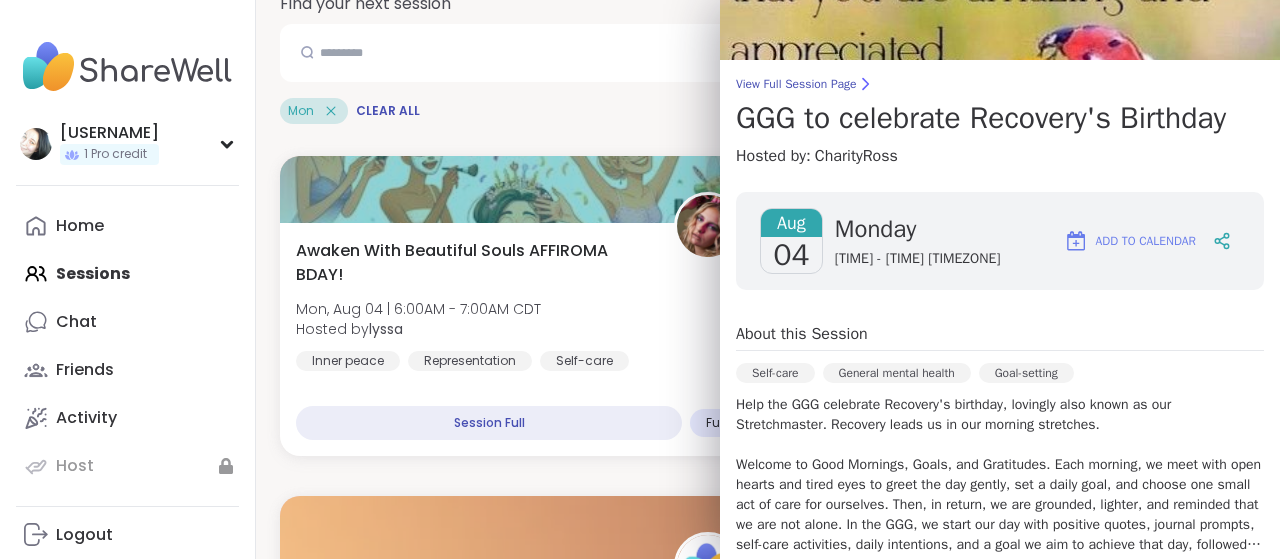 scroll, scrollTop: 200, scrollLeft: 0, axis: vertical 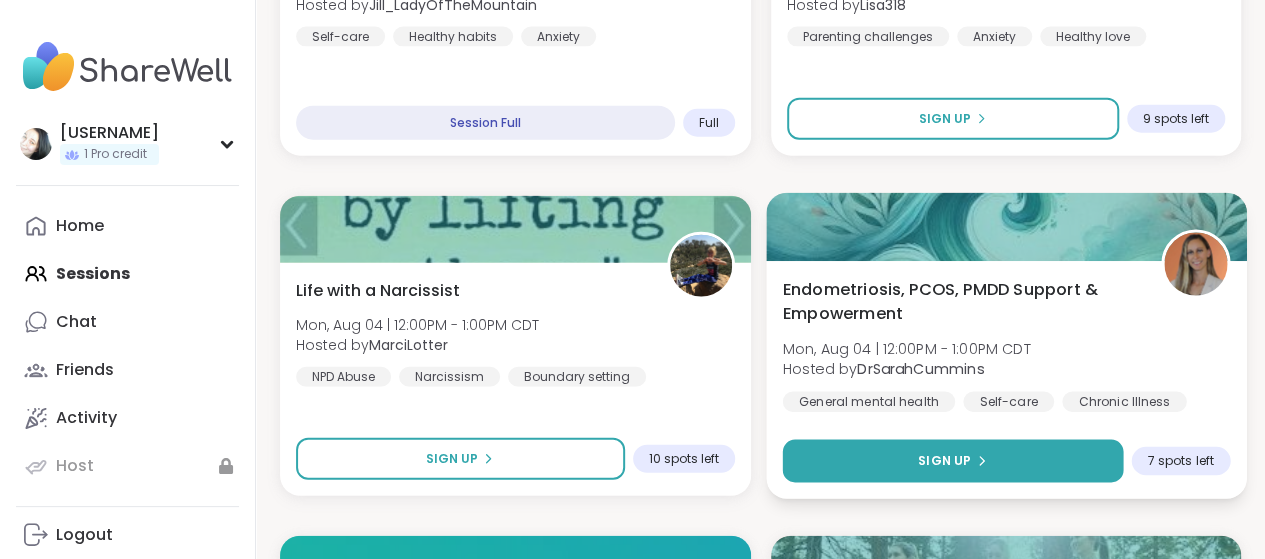 click on "Sign Up" at bounding box center [952, 461] 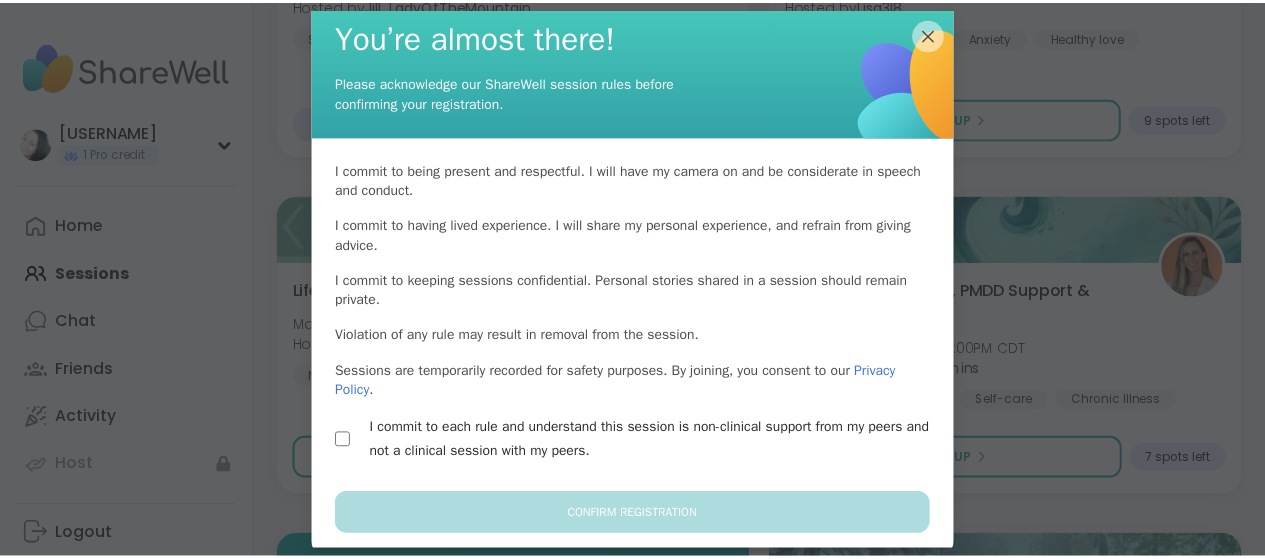 scroll, scrollTop: 24, scrollLeft: 0, axis: vertical 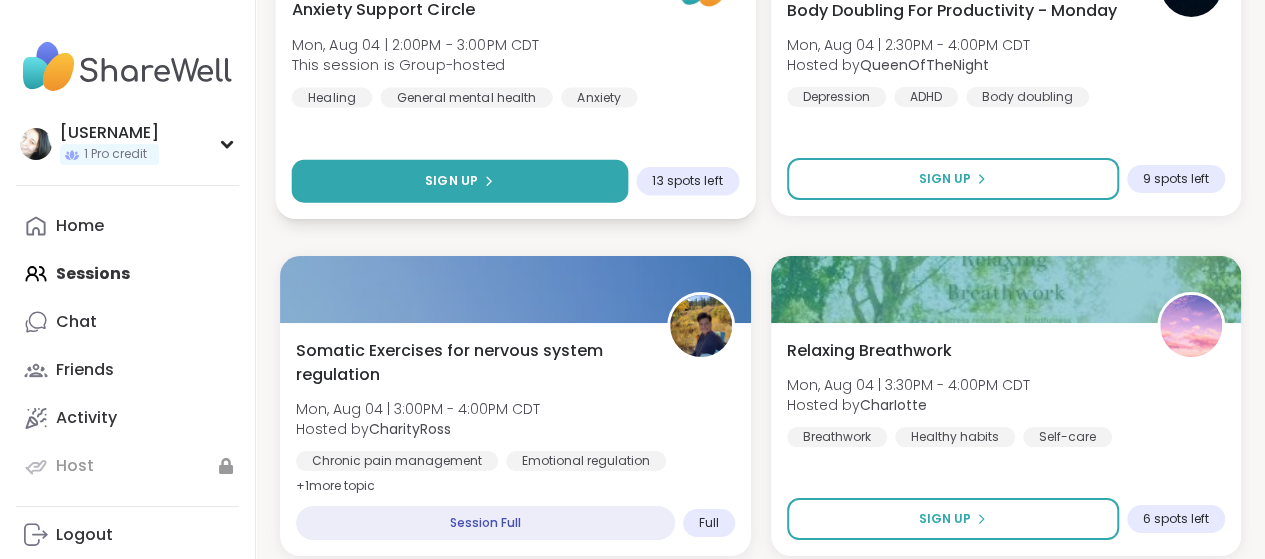 click on "Sign Up" at bounding box center [460, 181] 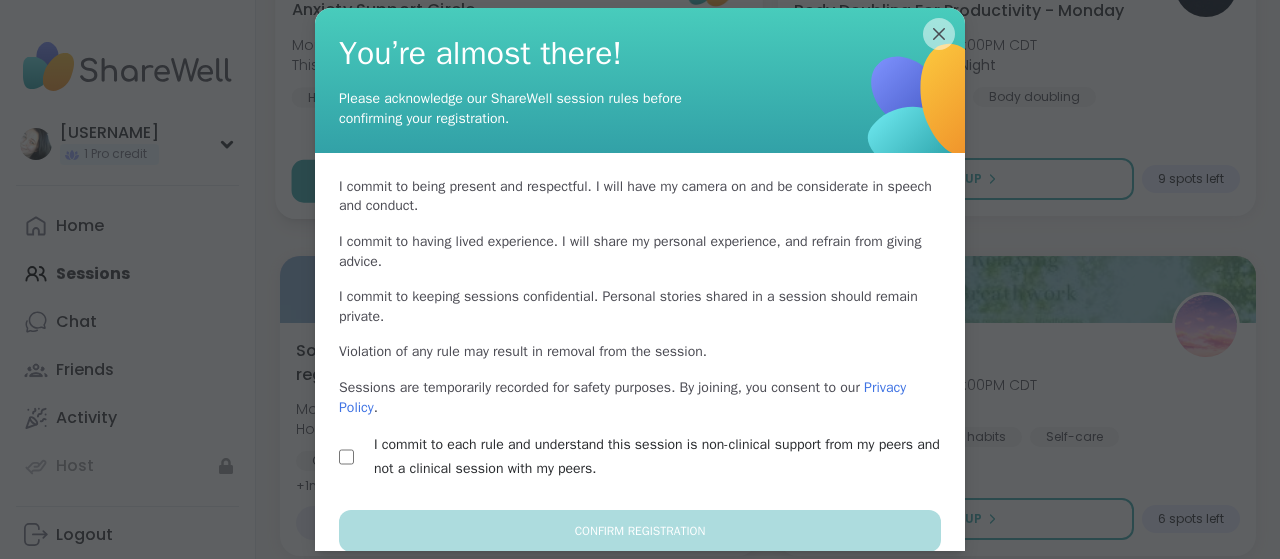 scroll, scrollTop: 24, scrollLeft: 0, axis: vertical 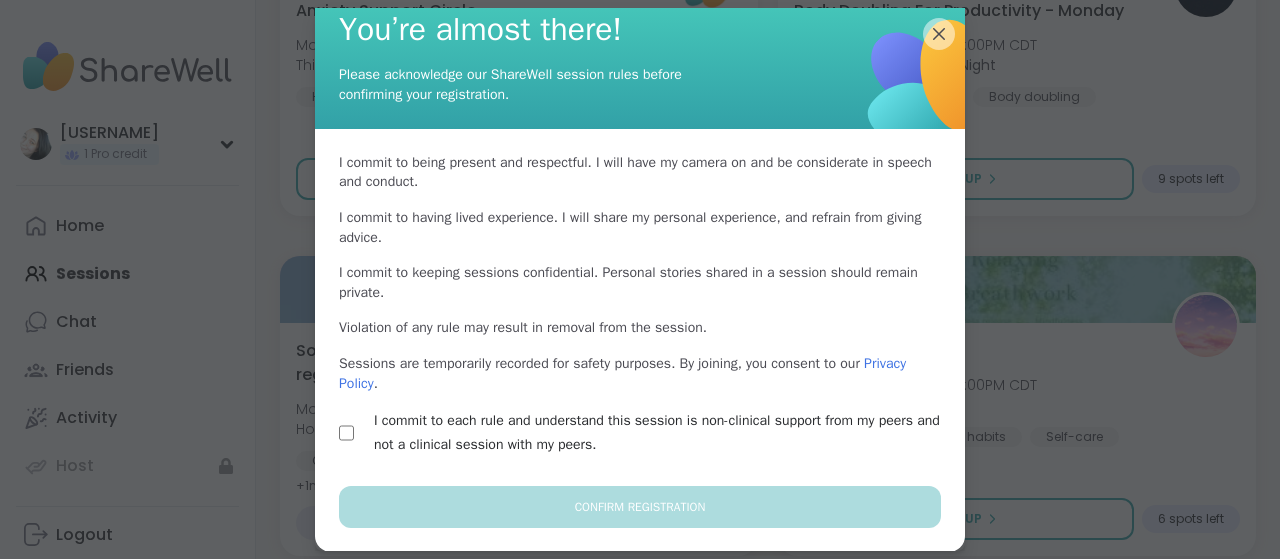 click on "I commit to each rule and understand this session is non-clinical support from my peers and not a clinical session with my peers." at bounding box center (663, 433) 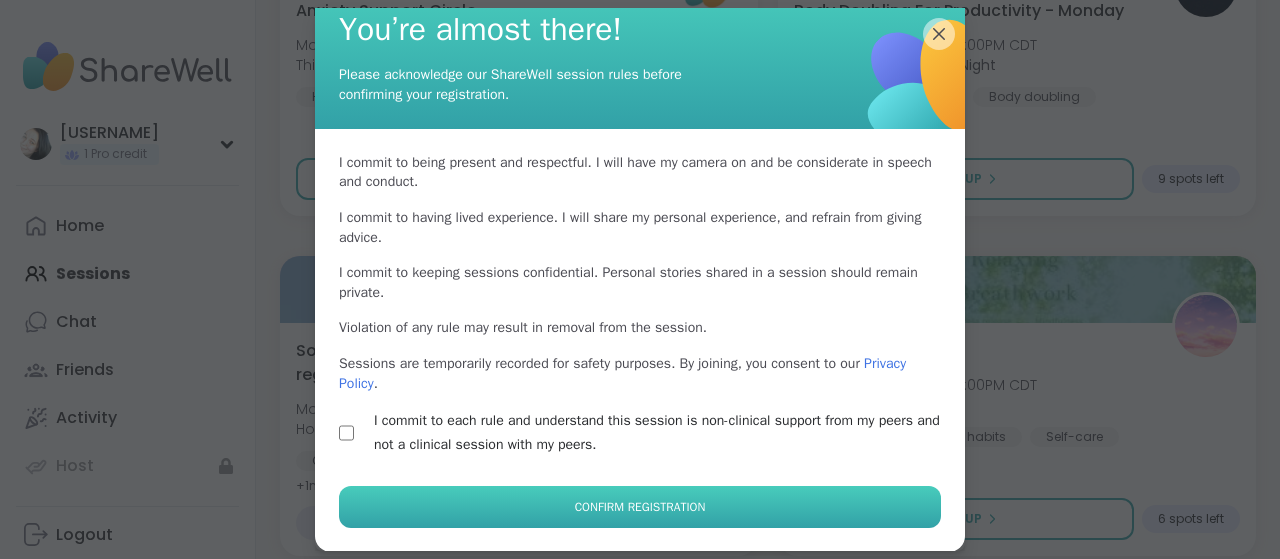 click on "Confirm Registration" at bounding box center [640, 507] 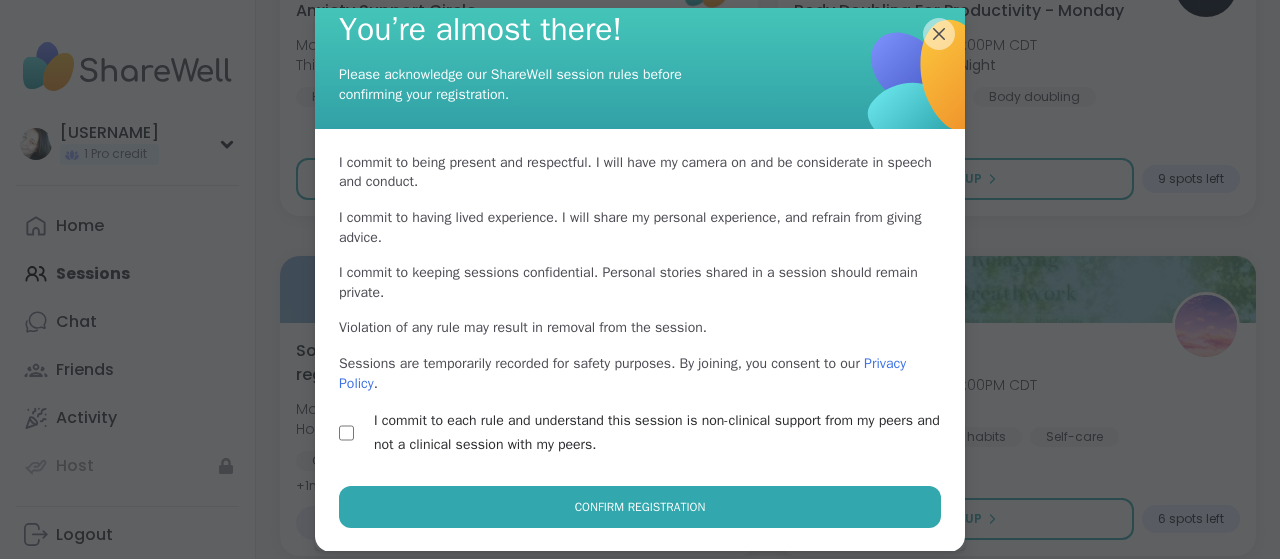 scroll, scrollTop: 8, scrollLeft: 0, axis: vertical 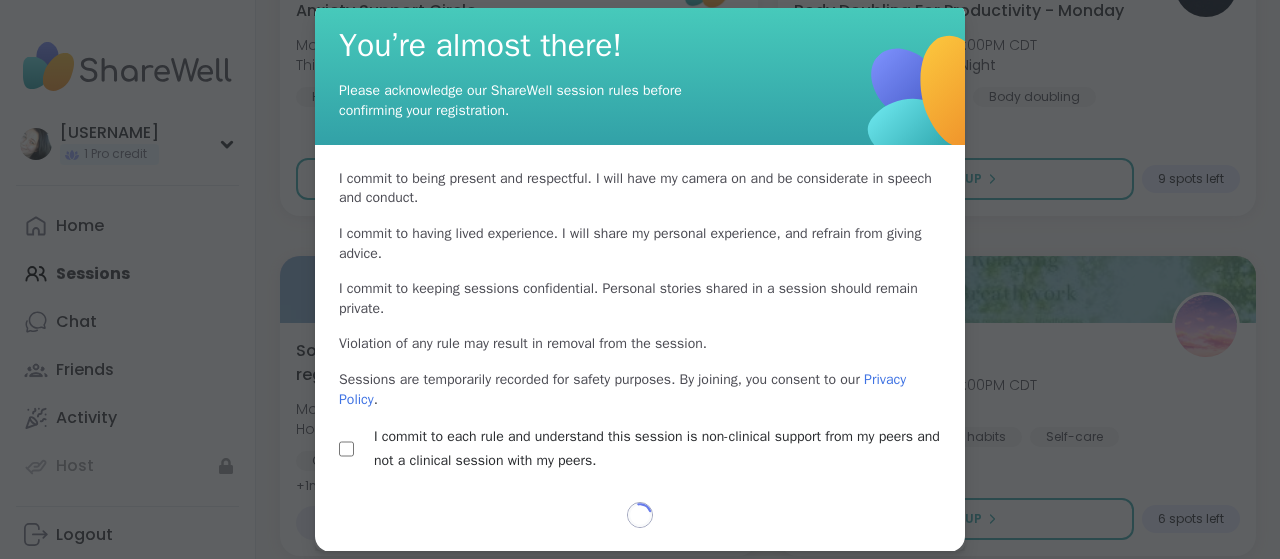 select on "**" 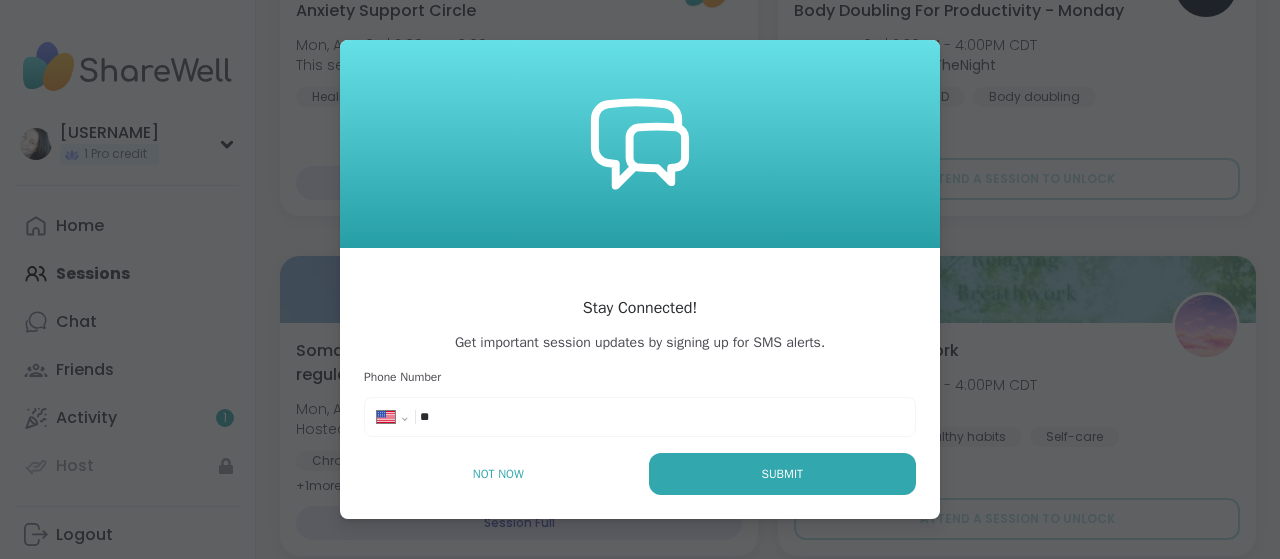click on "**********" at bounding box center [640, 417] 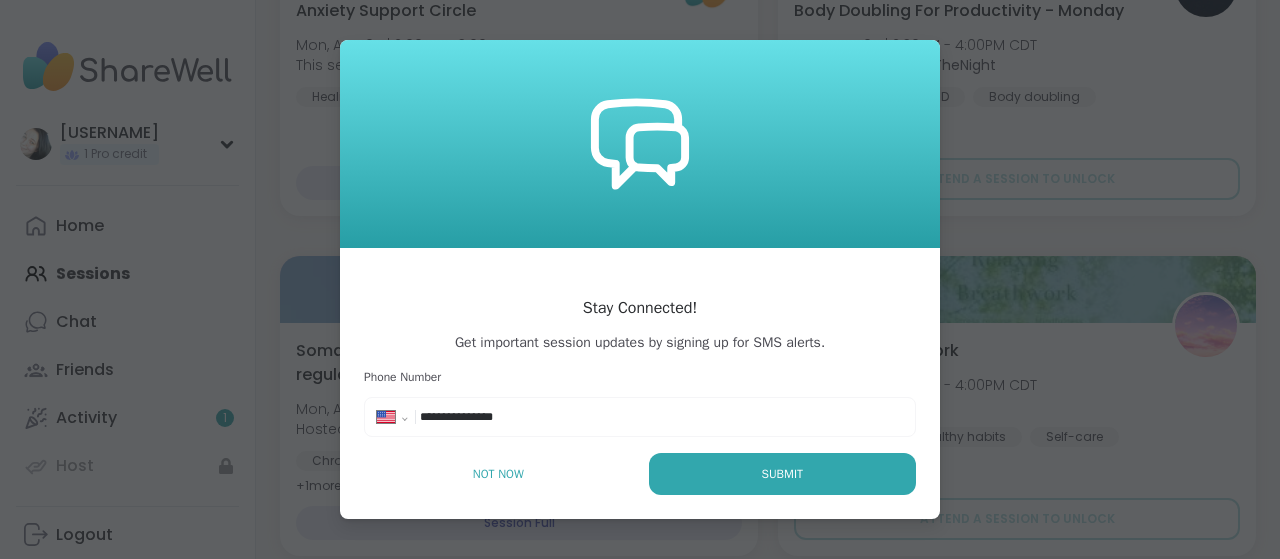 type on "**********" 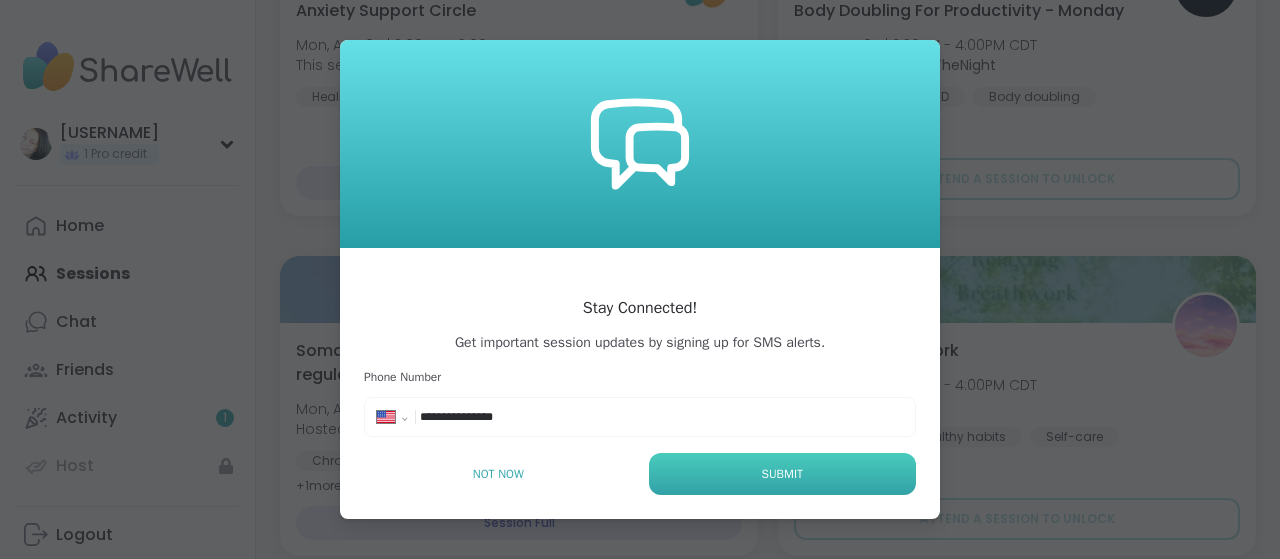 click on "Submit" at bounding box center [782, 474] 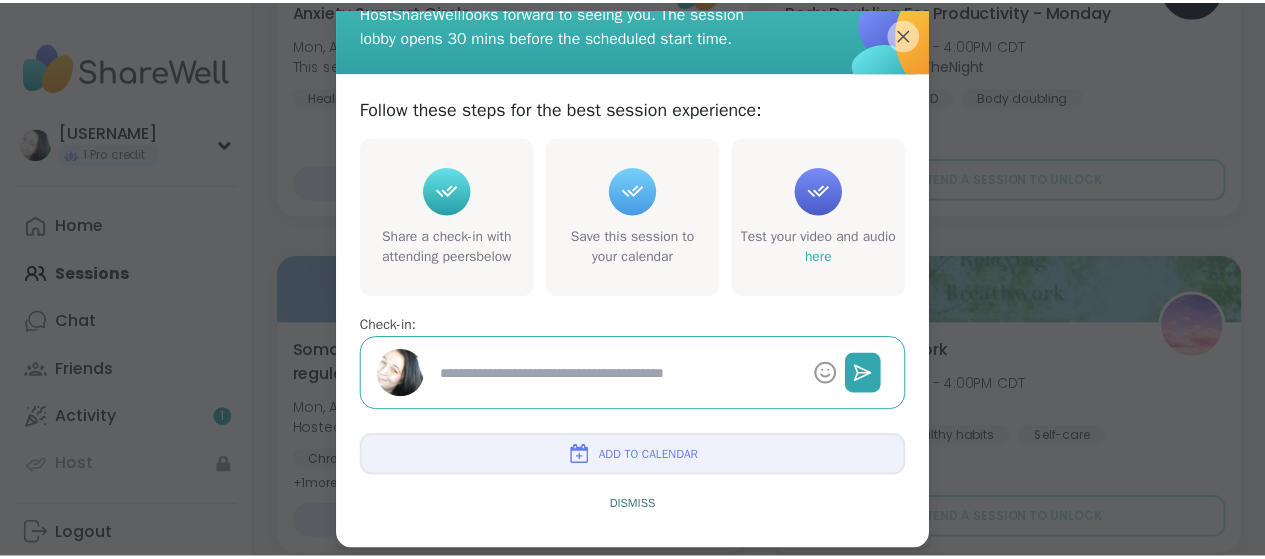 scroll, scrollTop: 112, scrollLeft: 0, axis: vertical 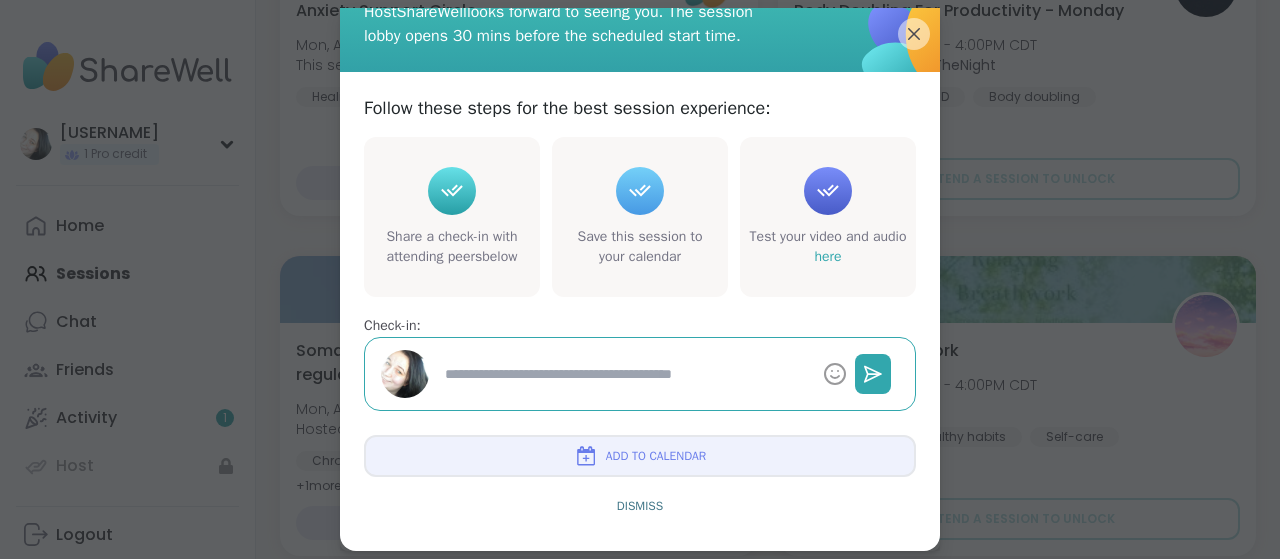 click on "Add to Calendar" at bounding box center (656, 456) 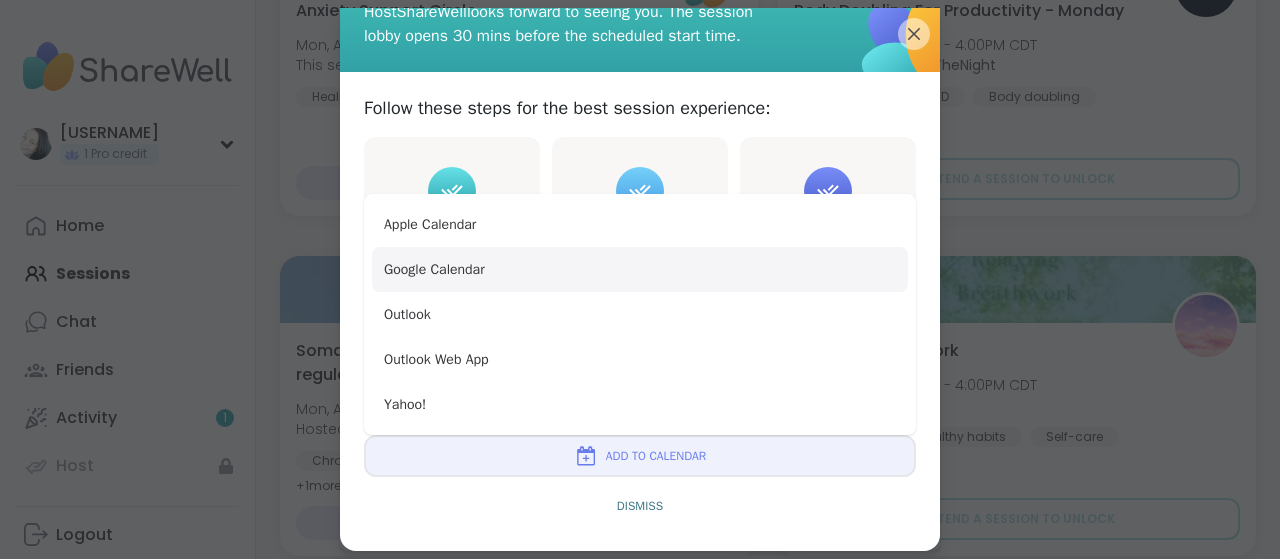 click on "Google Calendar" at bounding box center (640, 269) 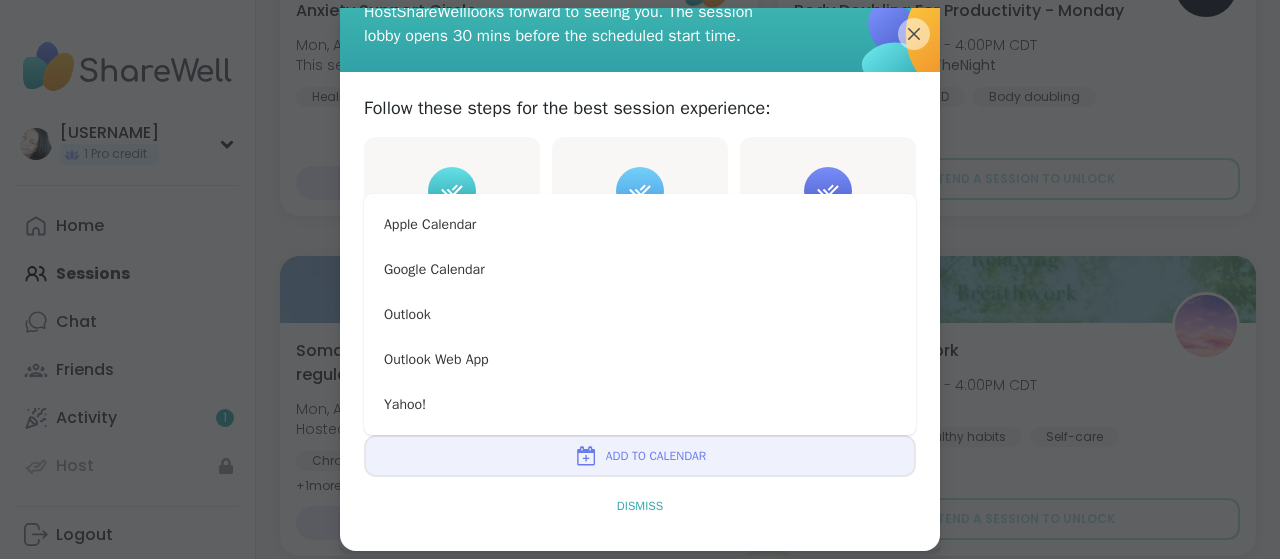 click on "Dismiss" at bounding box center [640, 506] 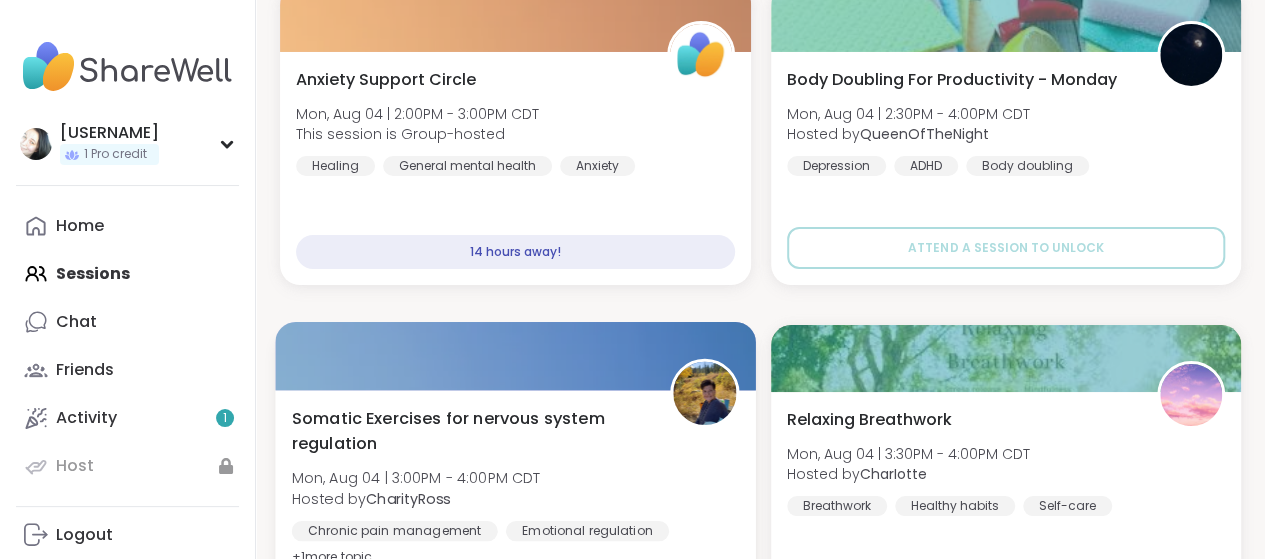 scroll, scrollTop: 3500, scrollLeft: 0, axis: vertical 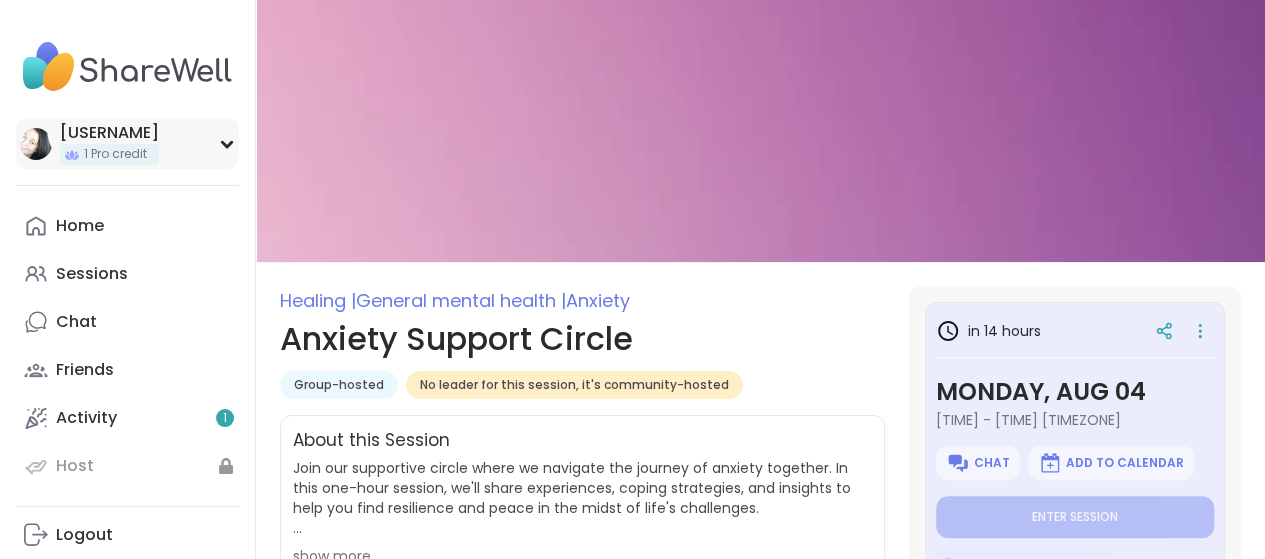 click on "1 Pro credit" at bounding box center (109, 154) 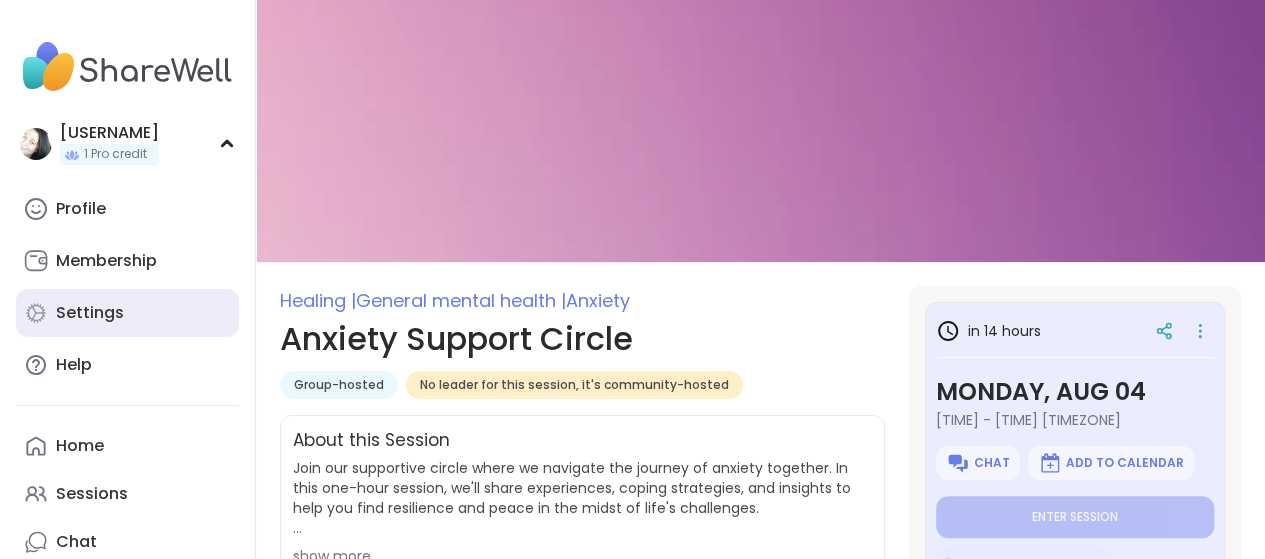 click on "Settings" at bounding box center (127, 313) 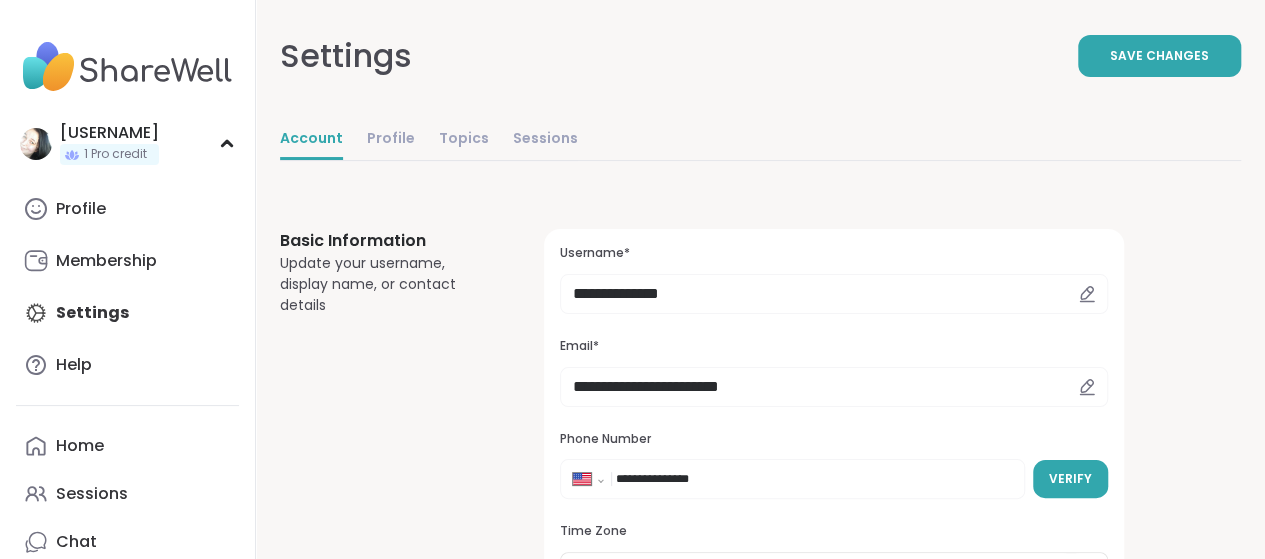 scroll, scrollTop: 0, scrollLeft: 0, axis: both 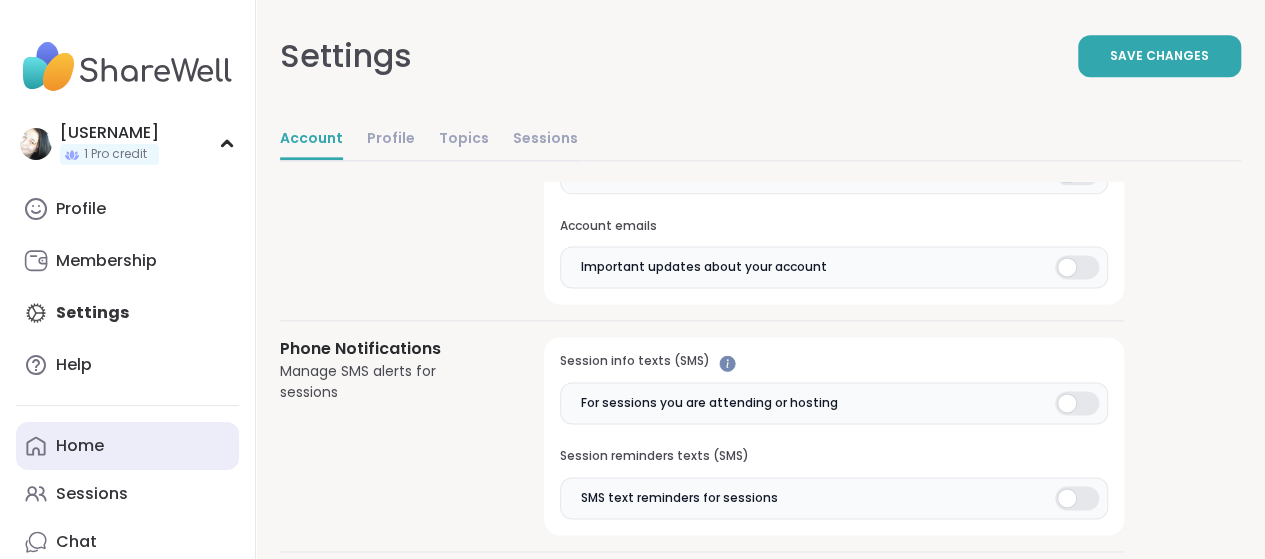 click on "Home" at bounding box center [127, 446] 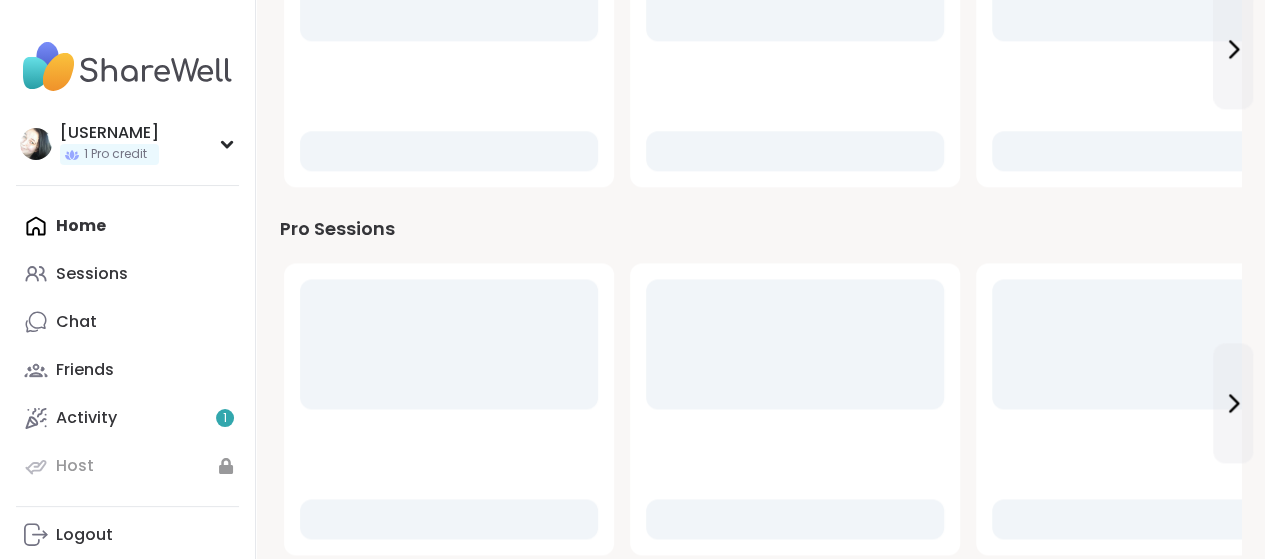 scroll, scrollTop: 0, scrollLeft: 0, axis: both 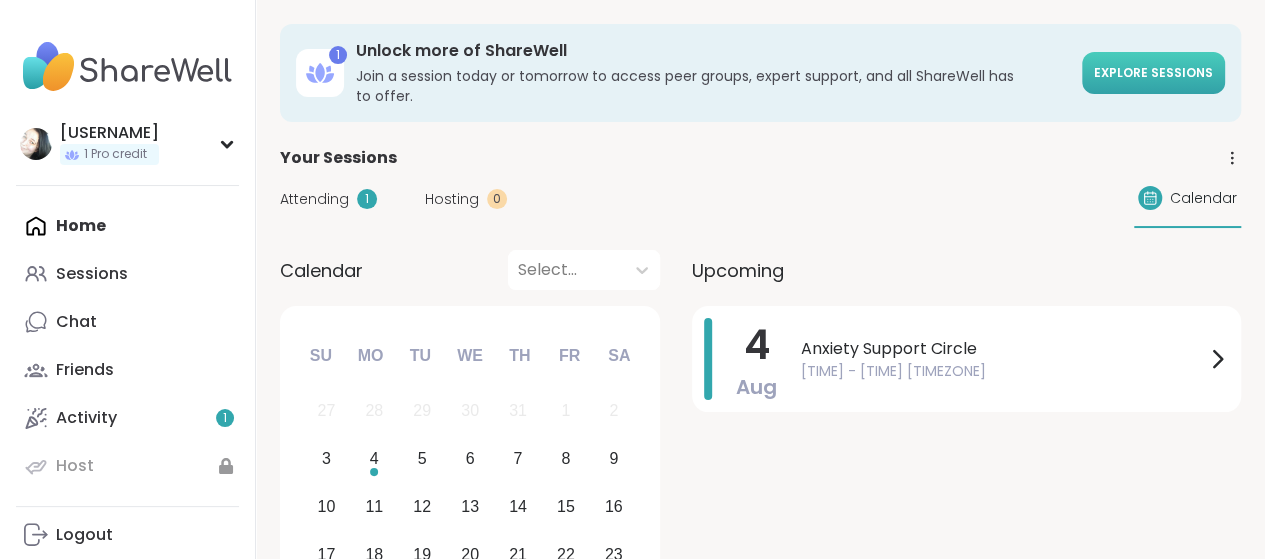 click on "Explore sessions" at bounding box center (1153, 73) 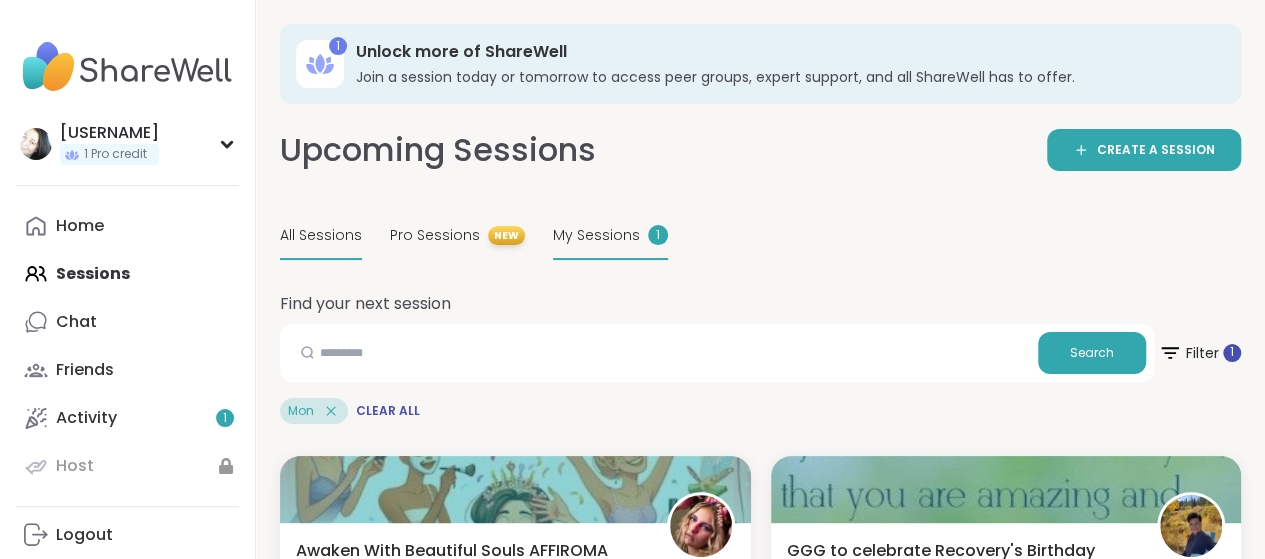 click on "My Sessions" at bounding box center (596, 235) 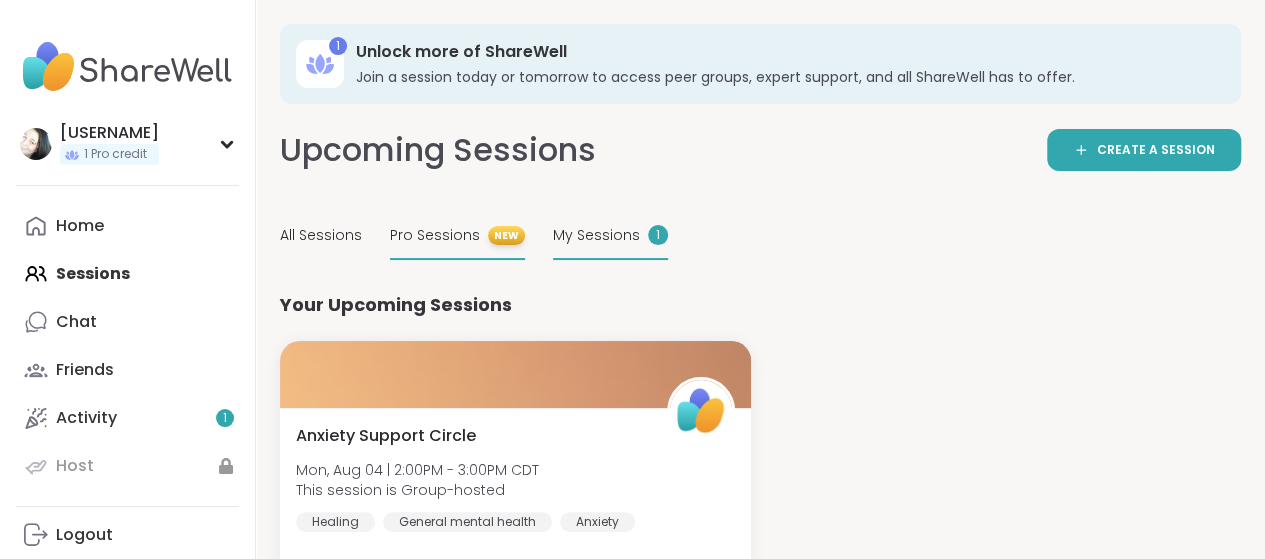 click on "Pro Sessions NEW" at bounding box center [457, 236] 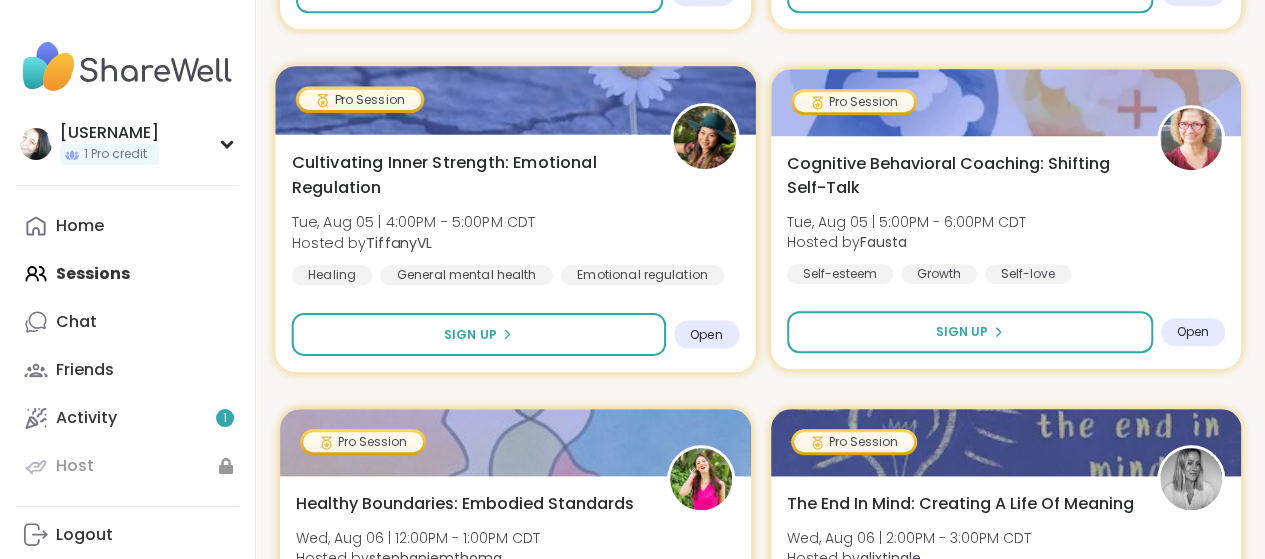 scroll, scrollTop: 600, scrollLeft: 0, axis: vertical 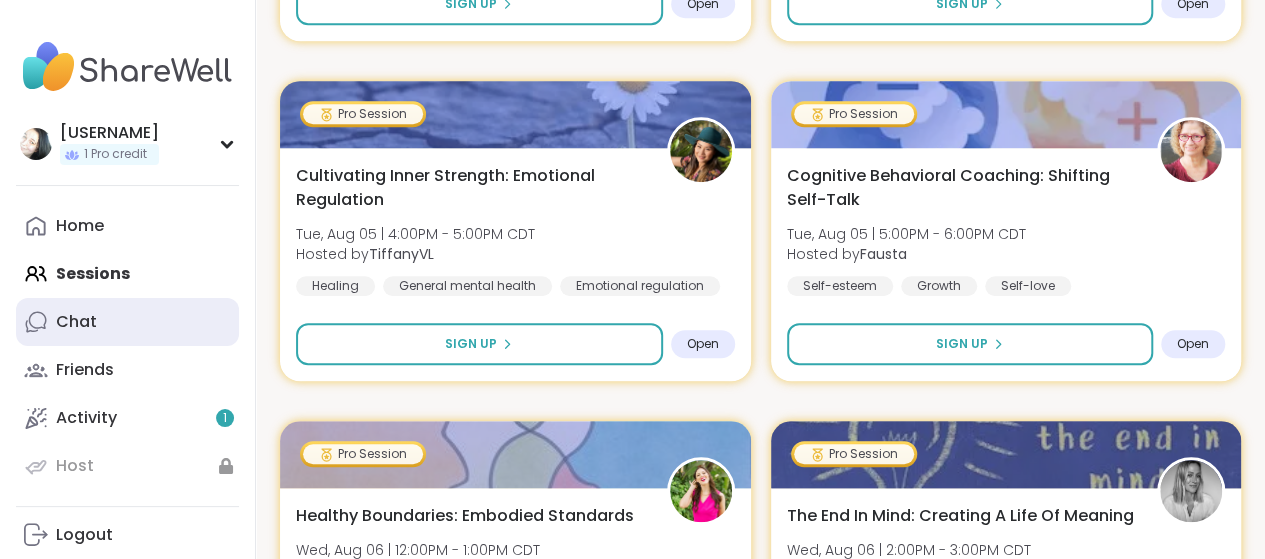 click on "Chat" at bounding box center (127, 322) 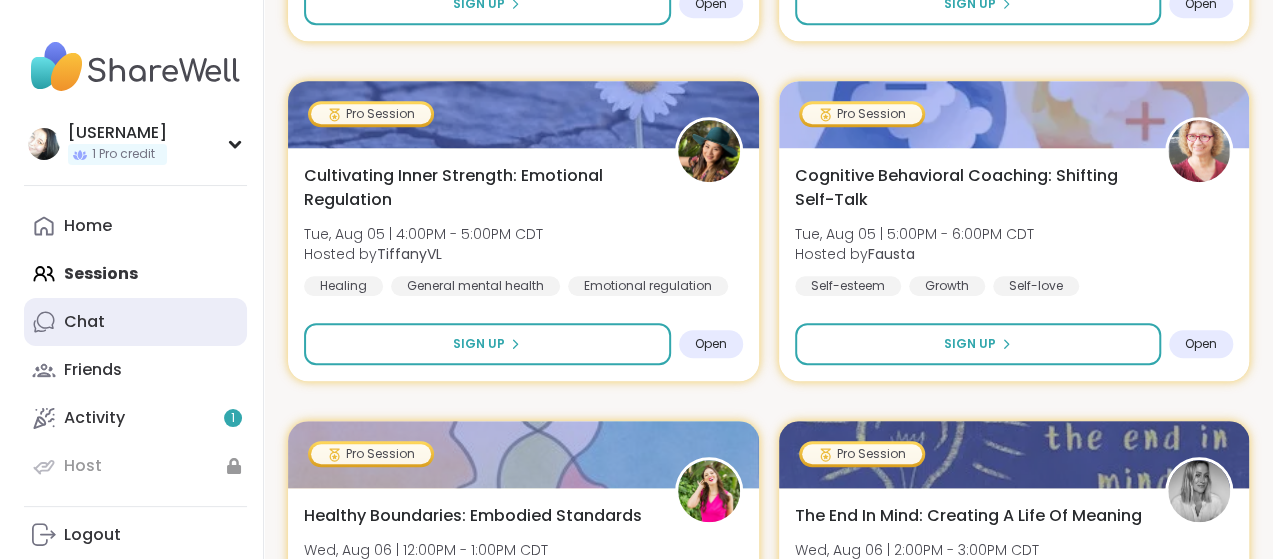 scroll, scrollTop: 0, scrollLeft: 0, axis: both 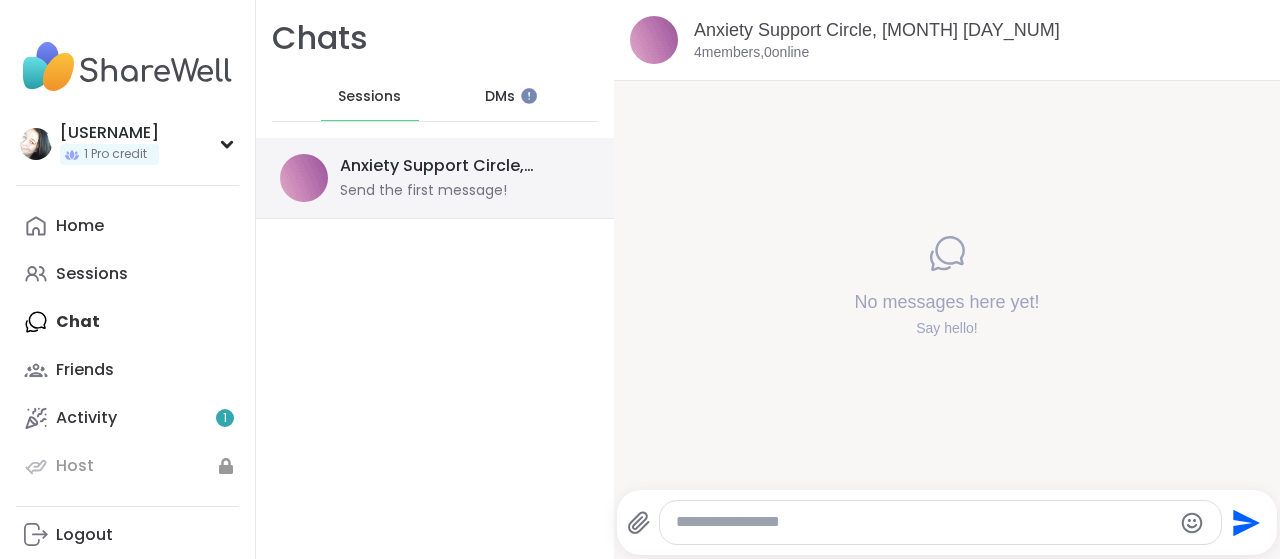 click on "Anxiety Support Circle, [MONTH] [DAY_NUM] Send the first message!" at bounding box center [435, 178] 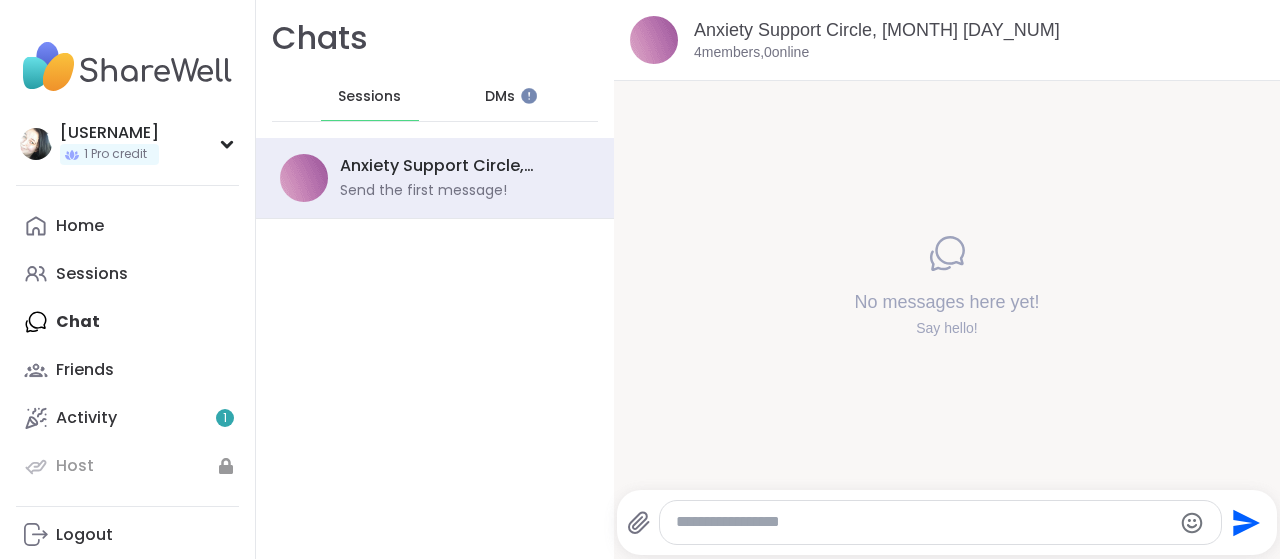 click on "DMs" at bounding box center [501, 97] 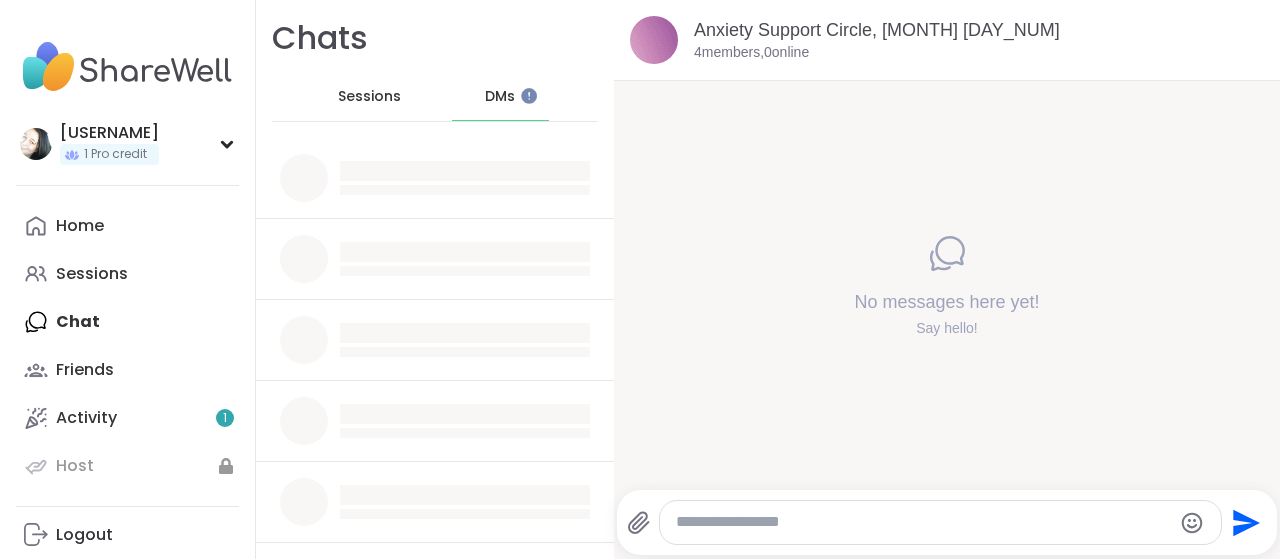 click on "DMs" at bounding box center (500, 97) 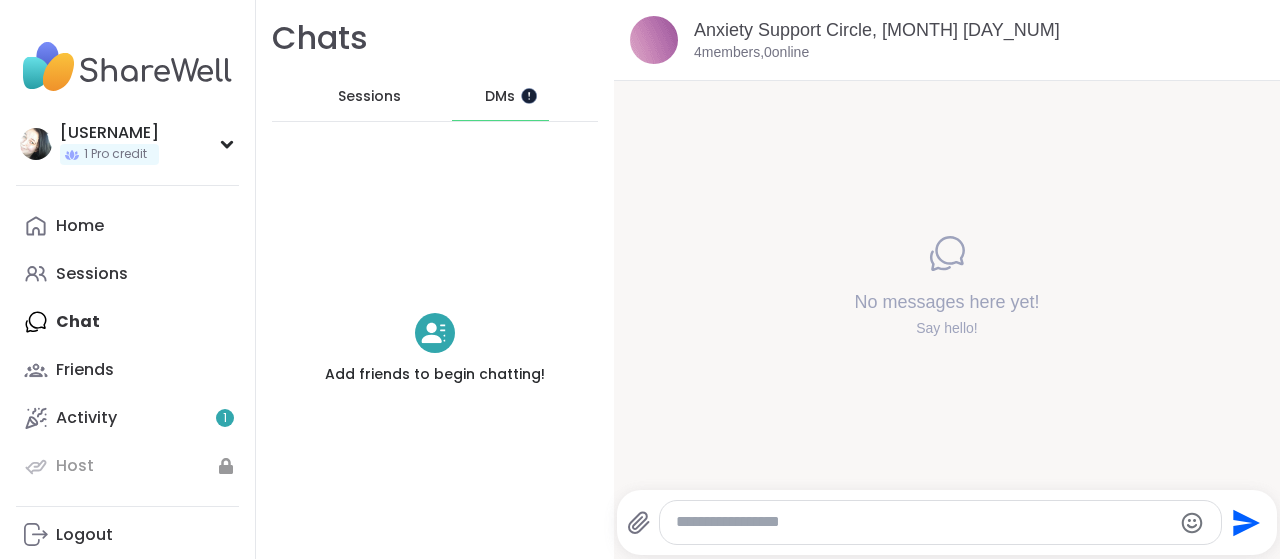 click at bounding box center [528, 95] 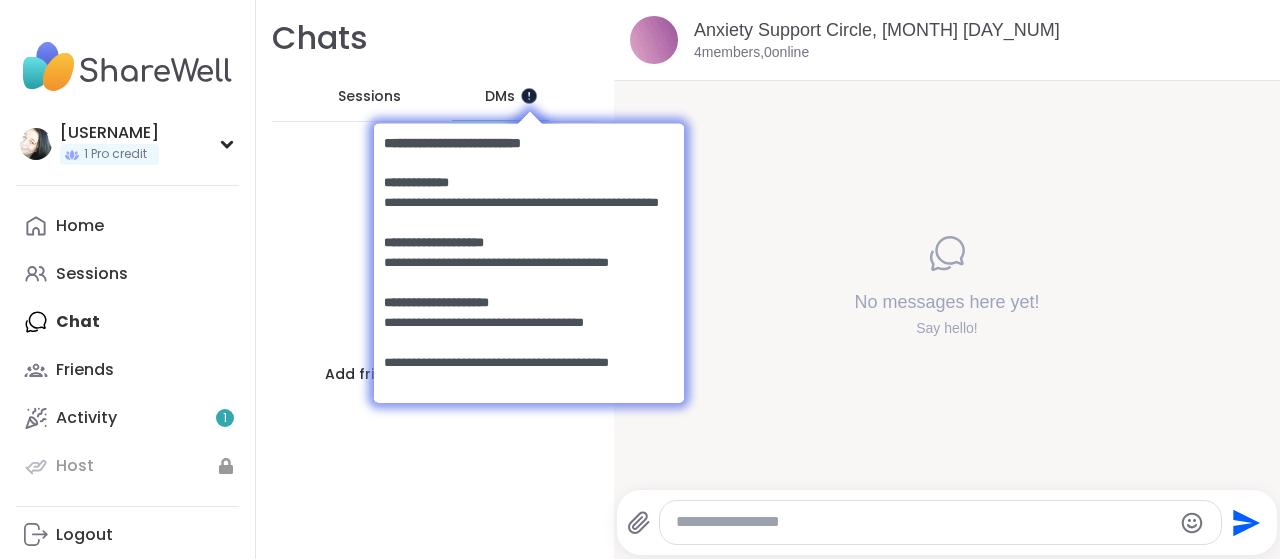 click at bounding box center [528, 95] 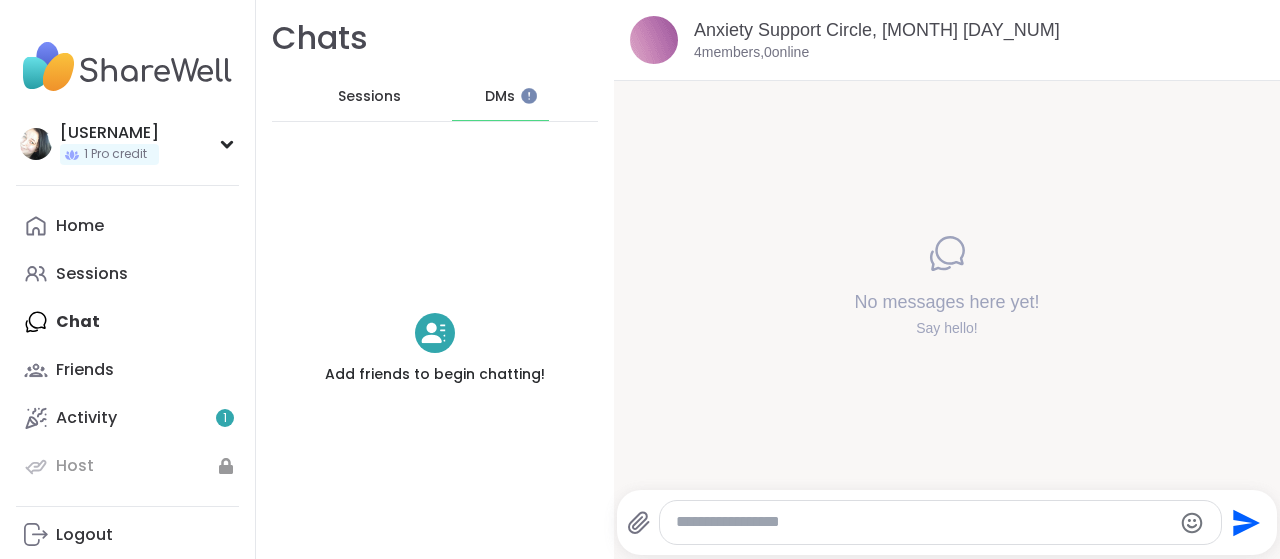 click on "Sessions" at bounding box center [370, 97] 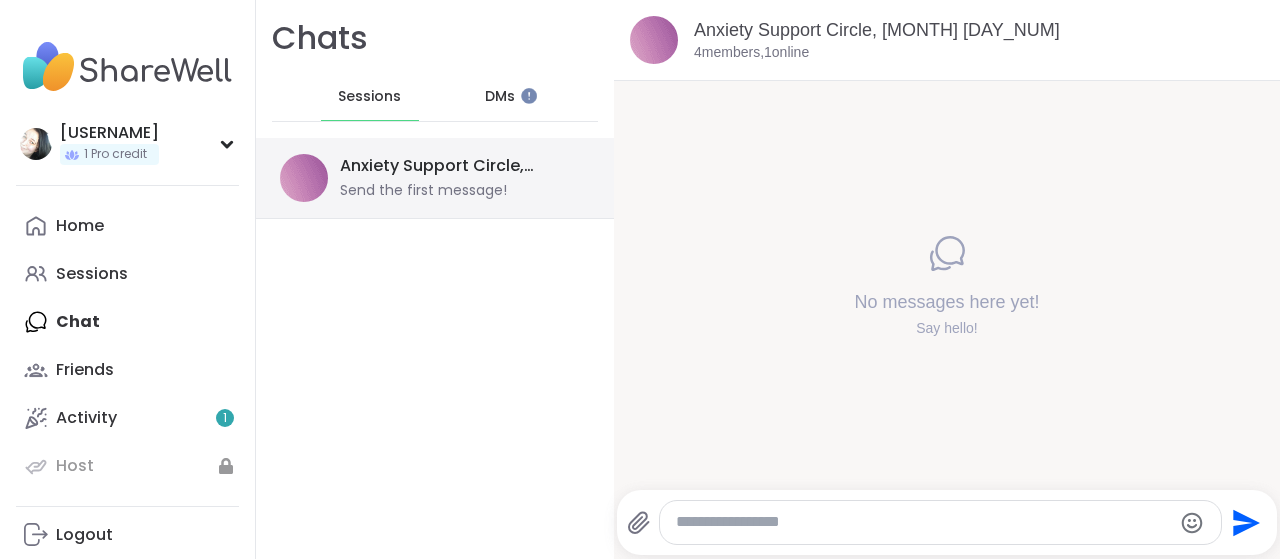 click on "Anxiety Support Circle, [MONTH] [DAY_NUM]" at bounding box center (459, 166) 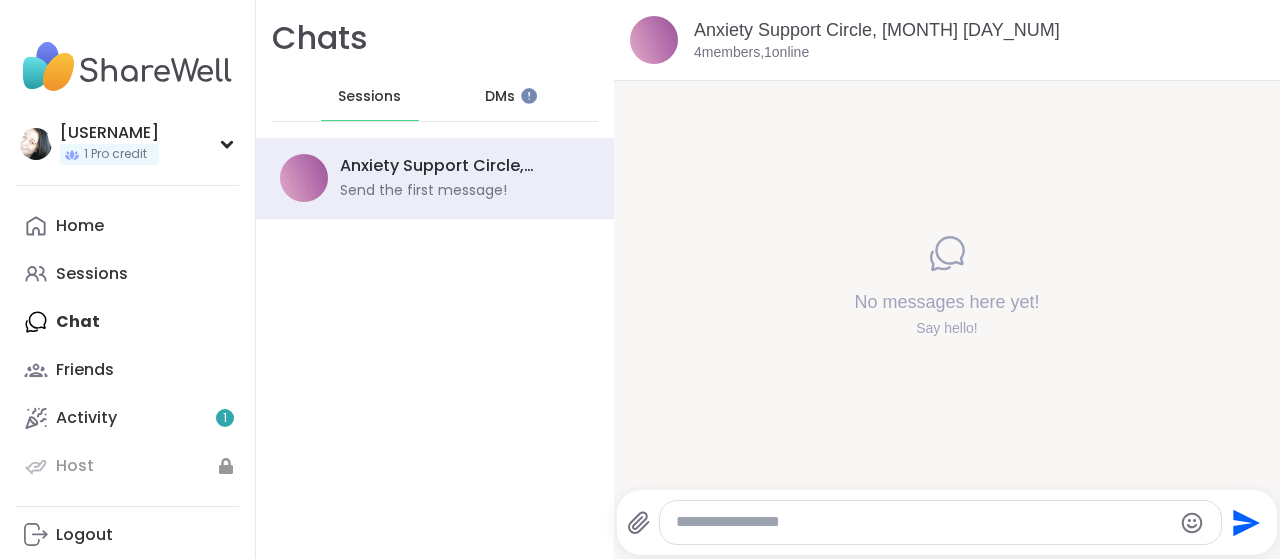 click at bounding box center [923, 522] 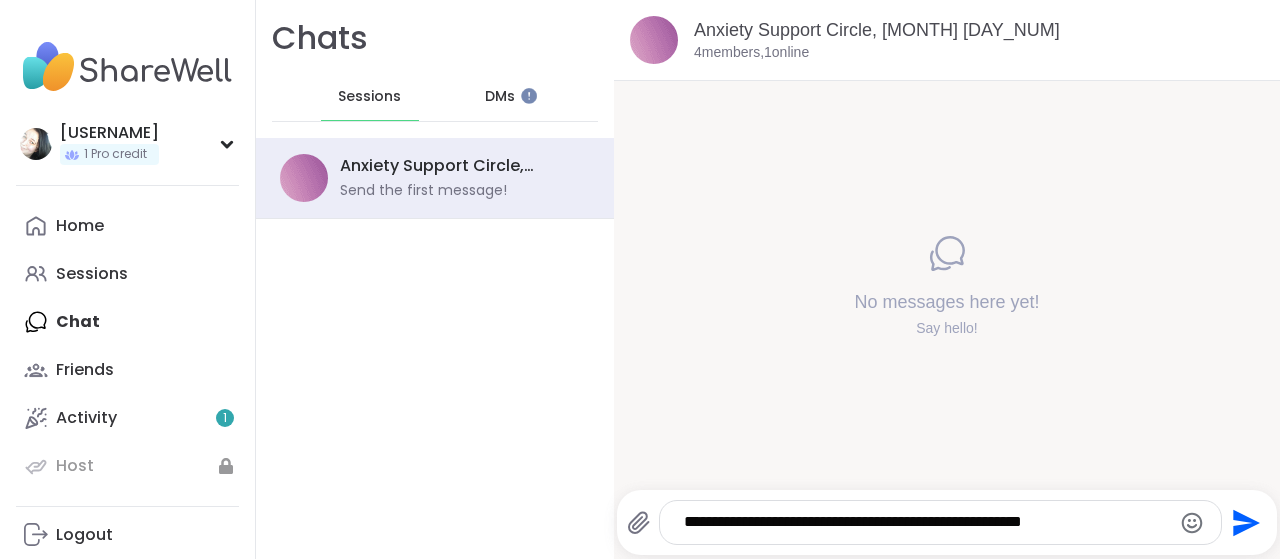 type on "**********" 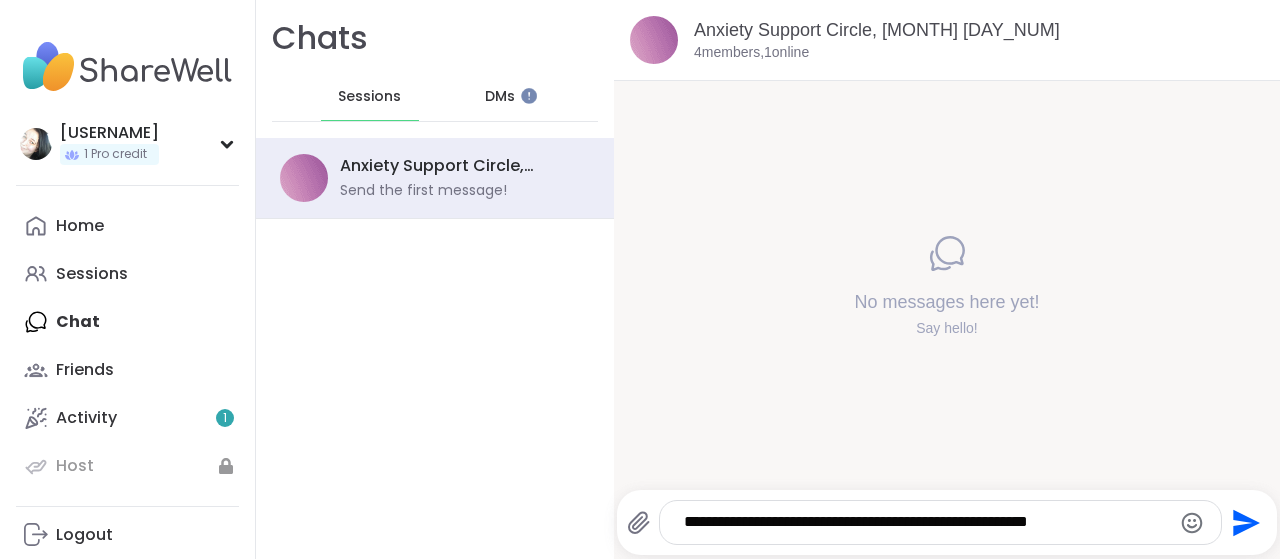 type 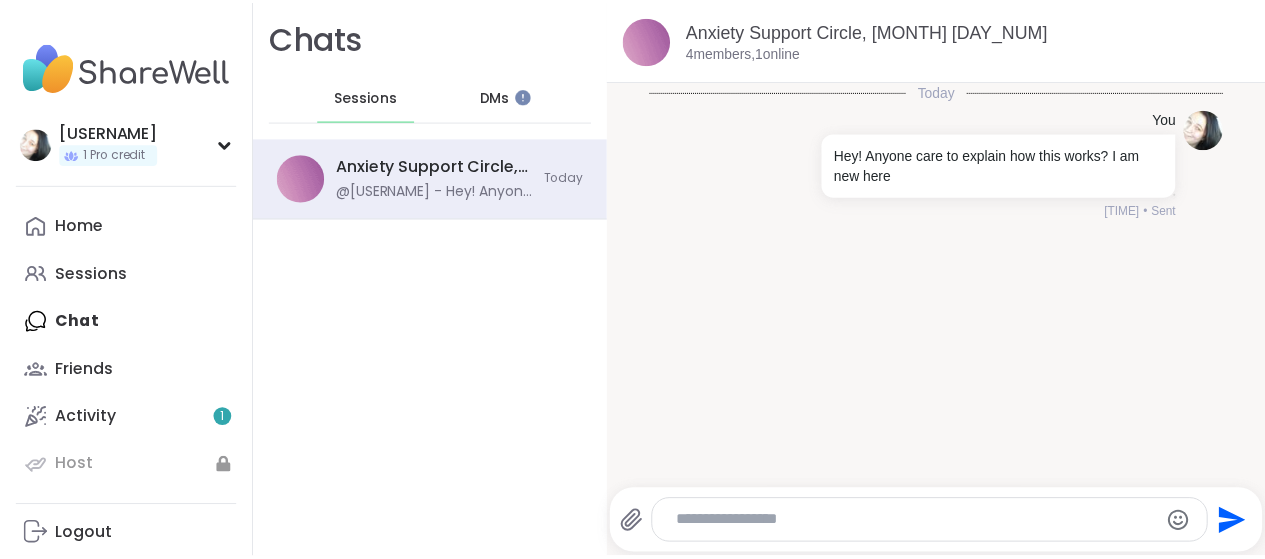 scroll, scrollTop: 4, scrollLeft: 0, axis: vertical 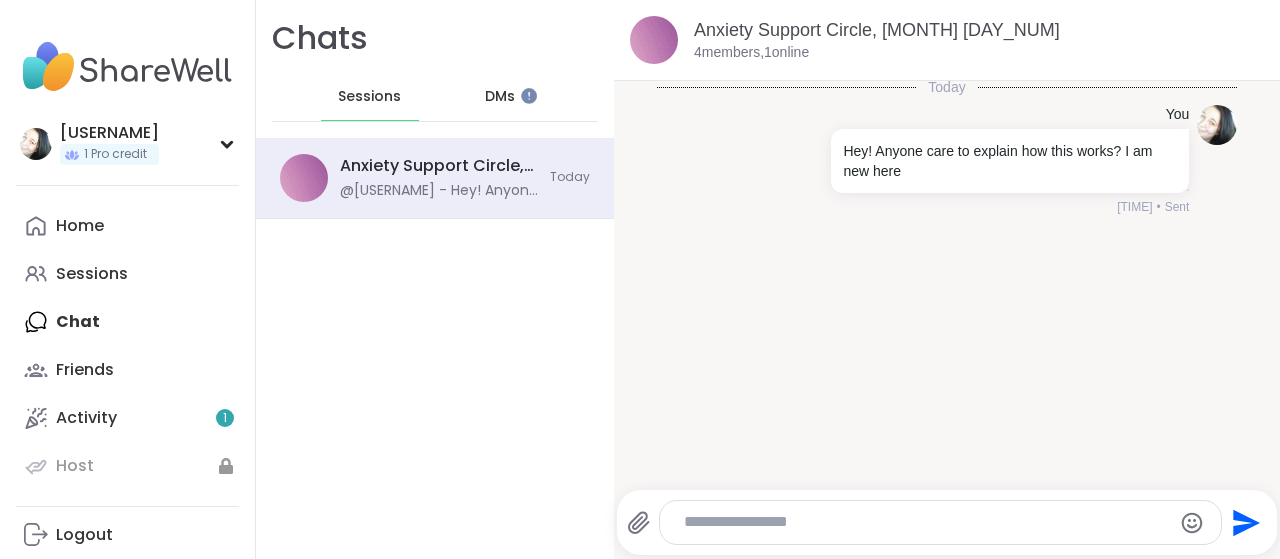 click on "DMs" at bounding box center (500, 97) 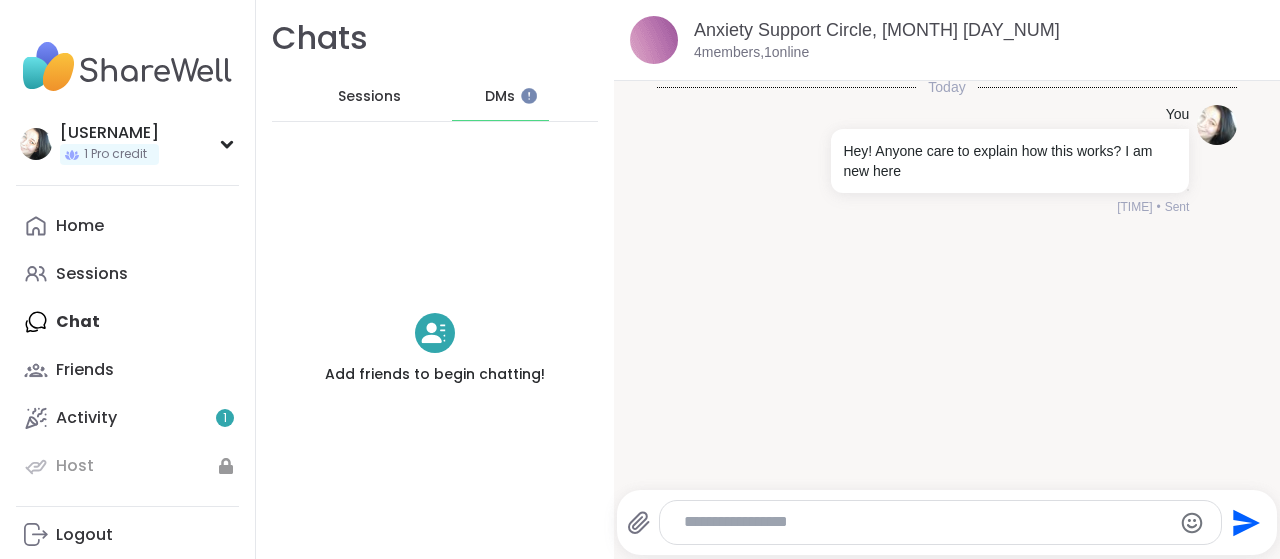 click on "Sessions" at bounding box center (369, 97) 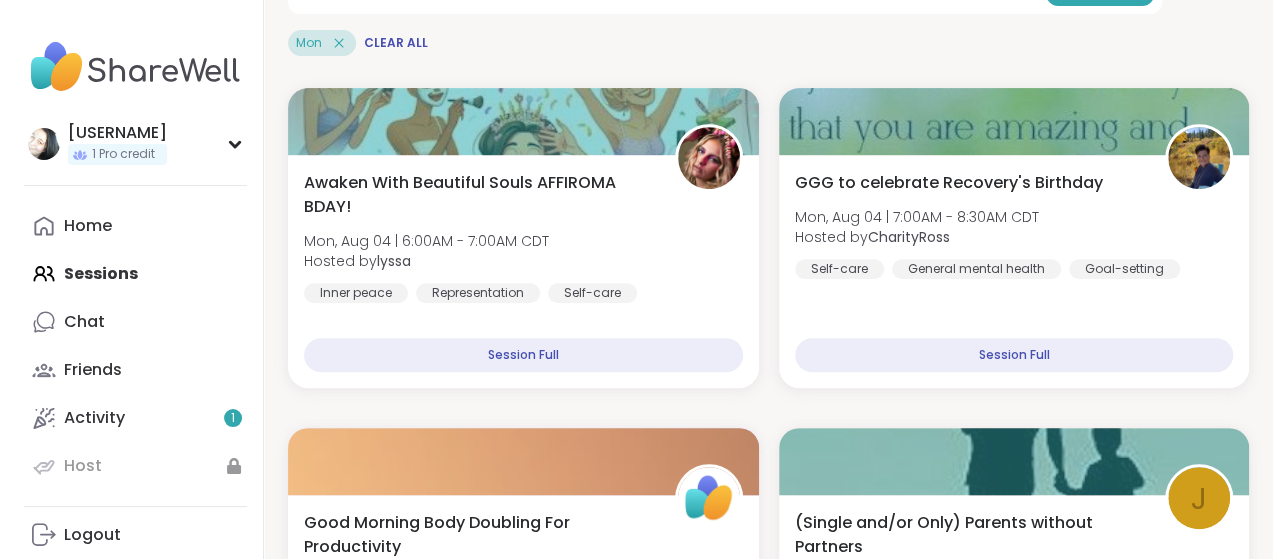 scroll, scrollTop: 400, scrollLeft: 0, axis: vertical 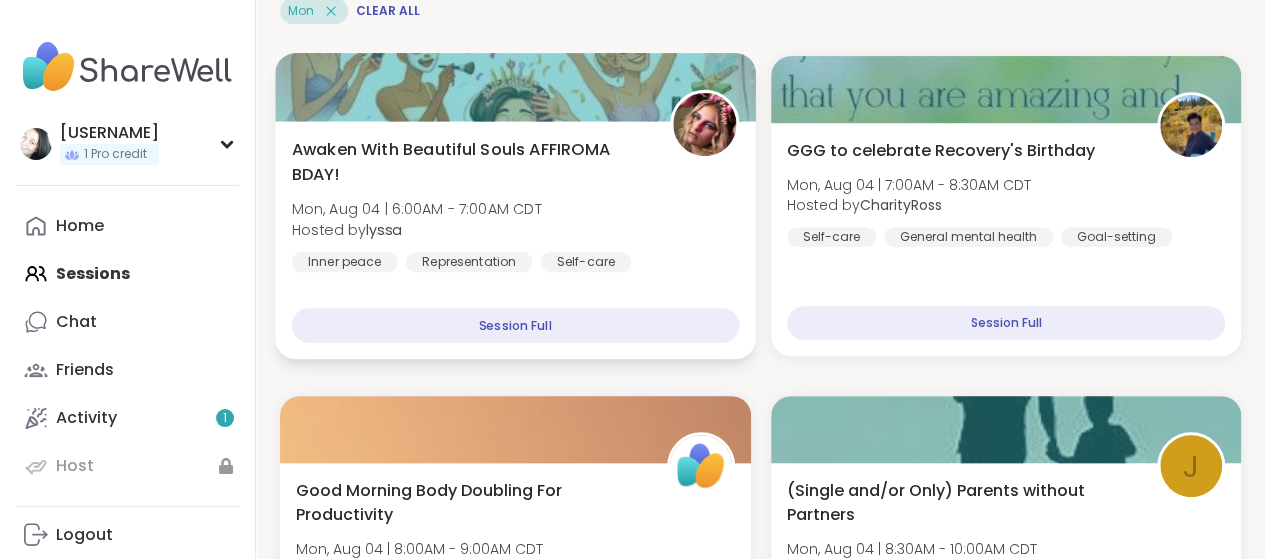 click on "Awaken With Beautiful Souls AFFIROMA BDAY!" at bounding box center [469, 161] 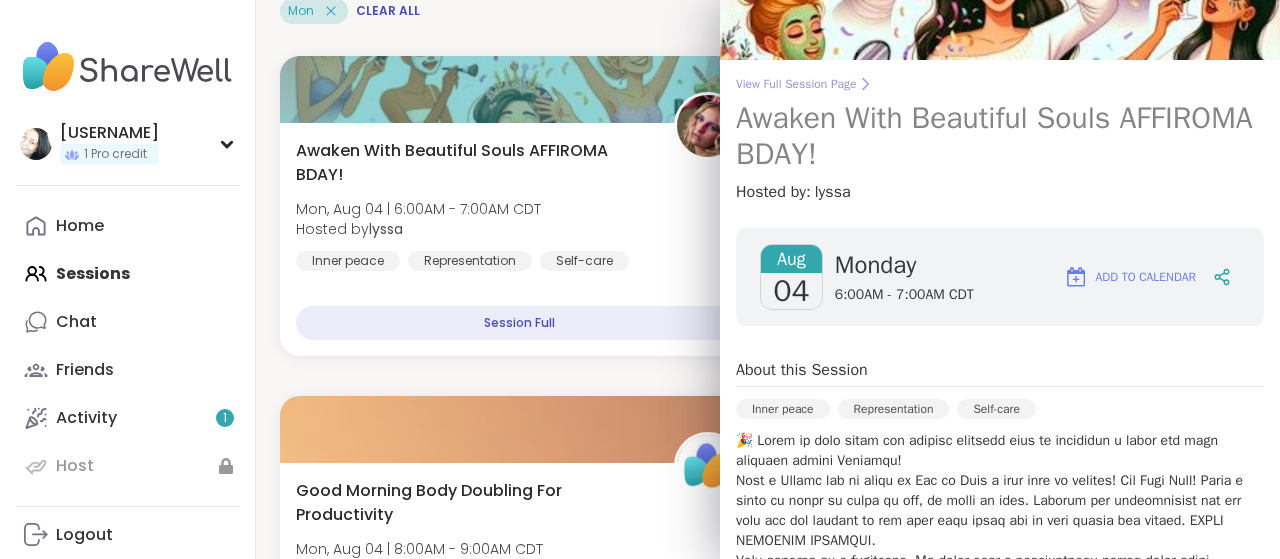 scroll, scrollTop: 200, scrollLeft: 0, axis: vertical 